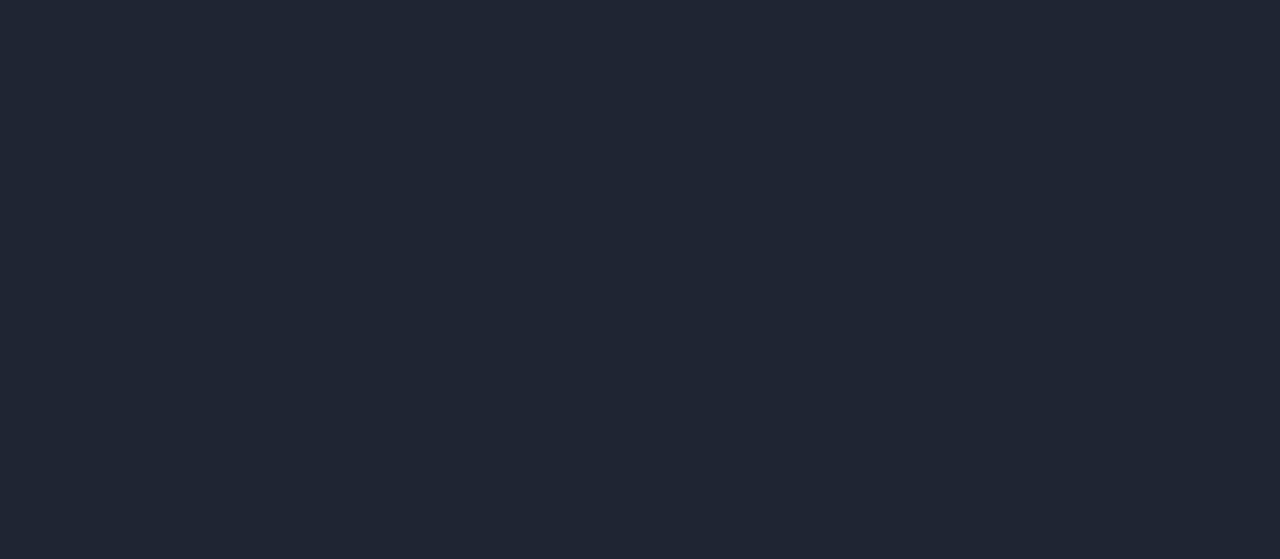 scroll, scrollTop: 0, scrollLeft: 0, axis: both 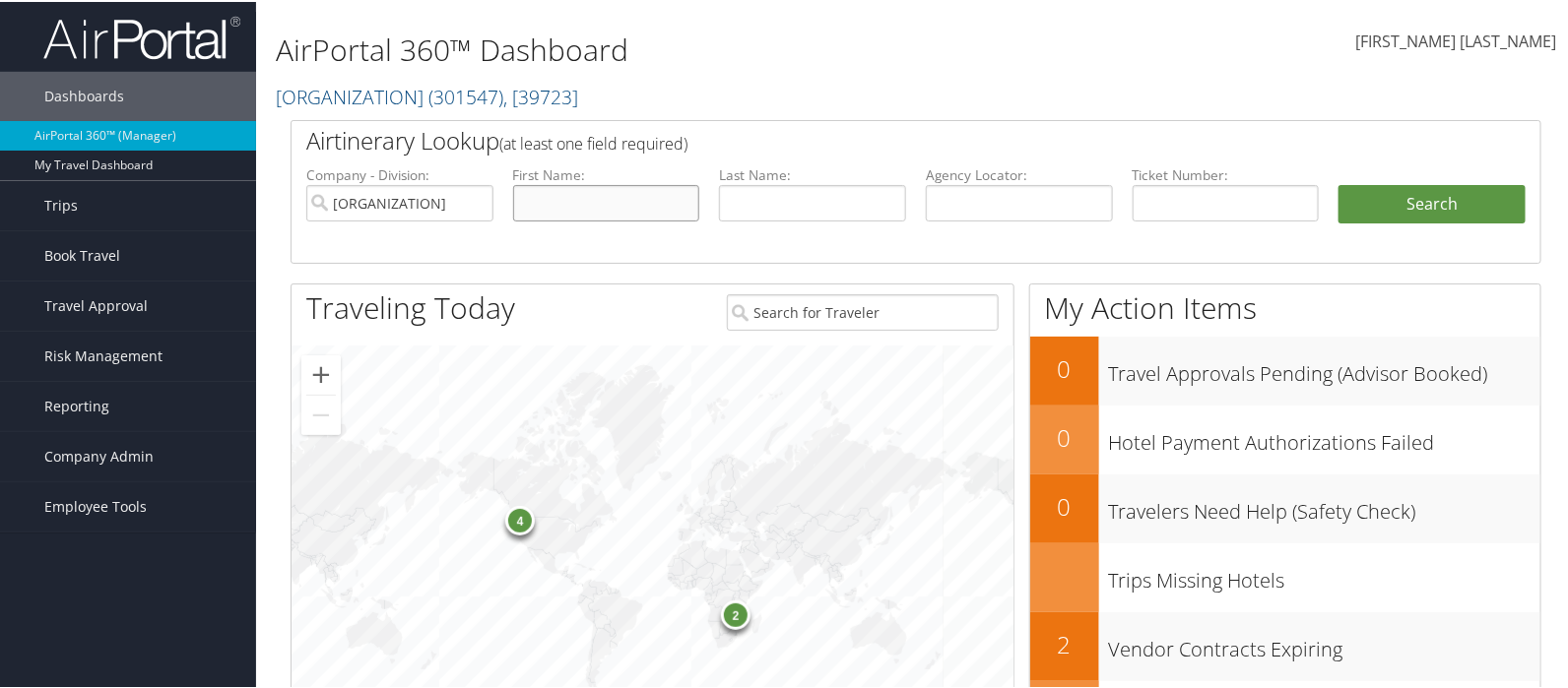 click at bounding box center (607, 201) 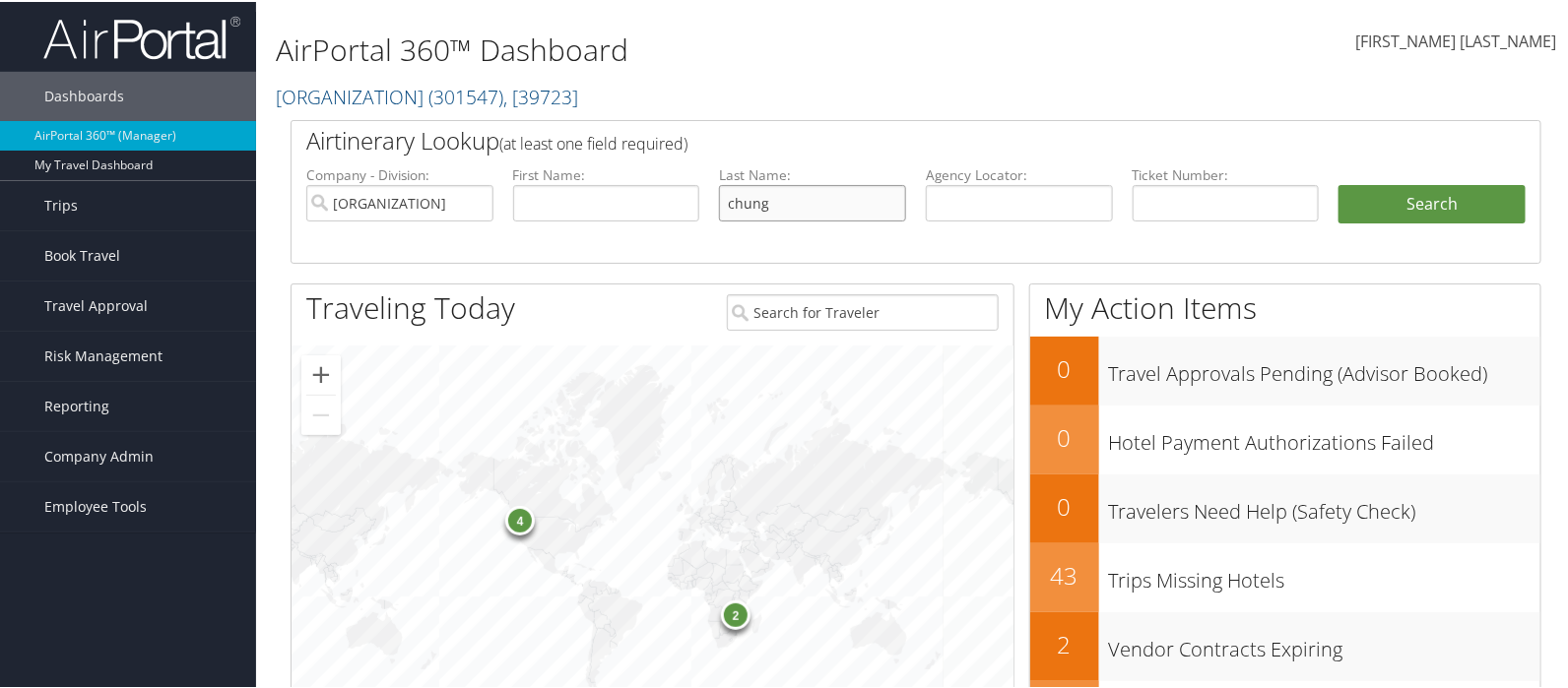 type on "chung" 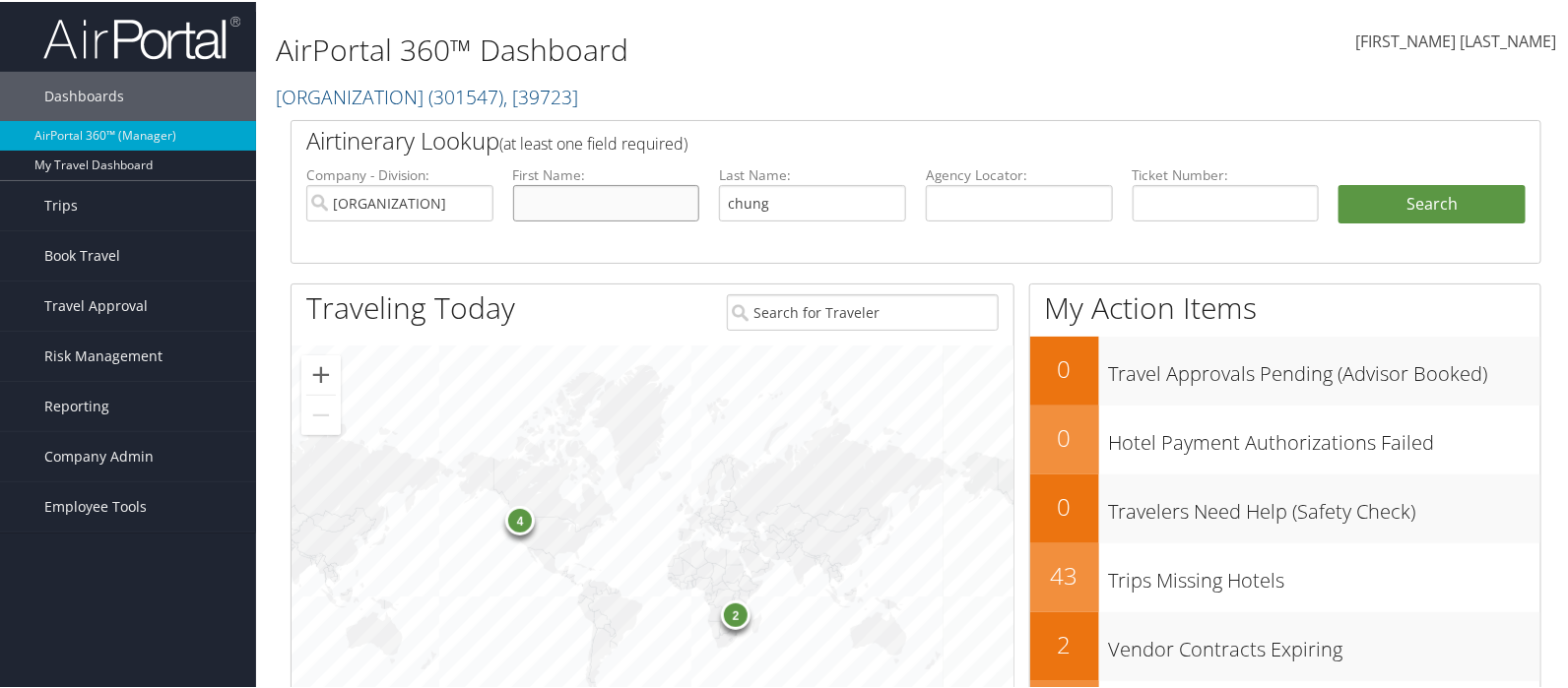click at bounding box center [607, 201] 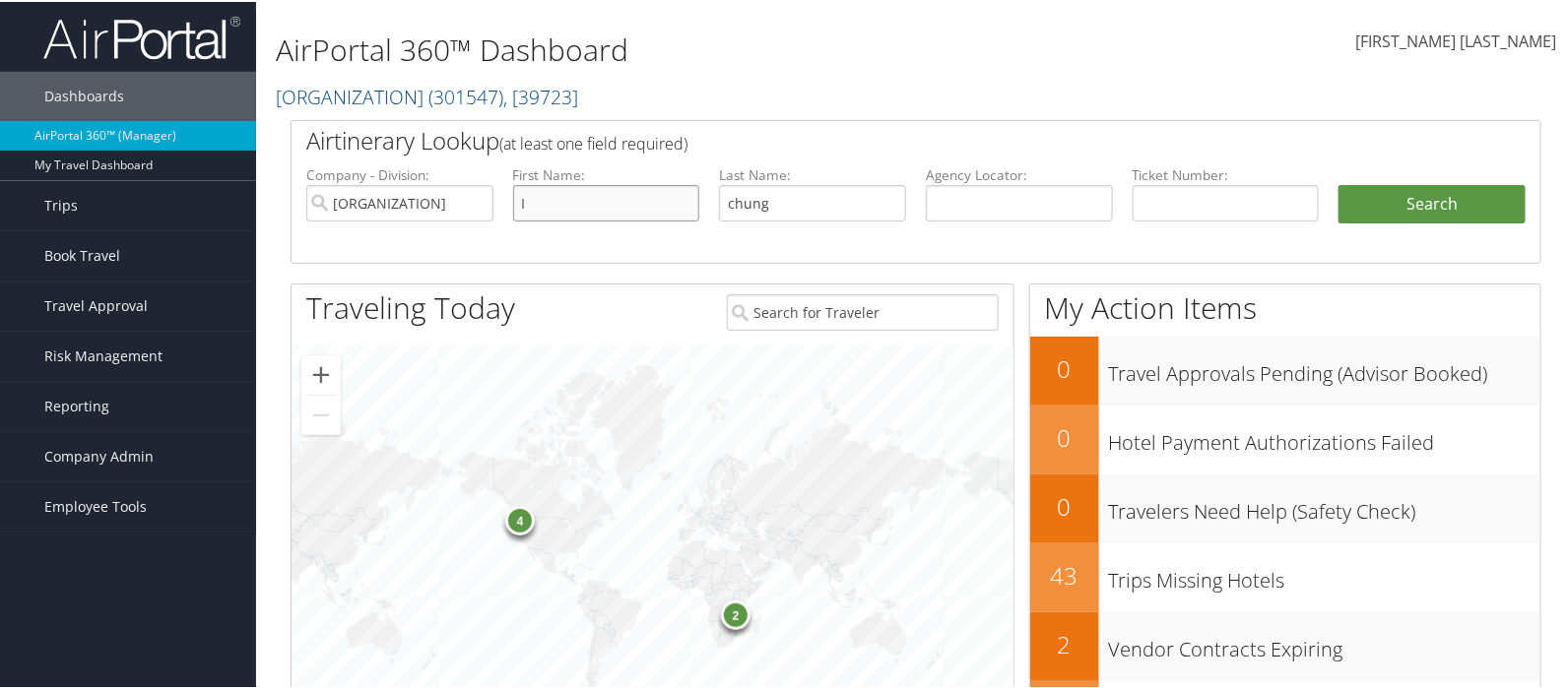 type on "I" 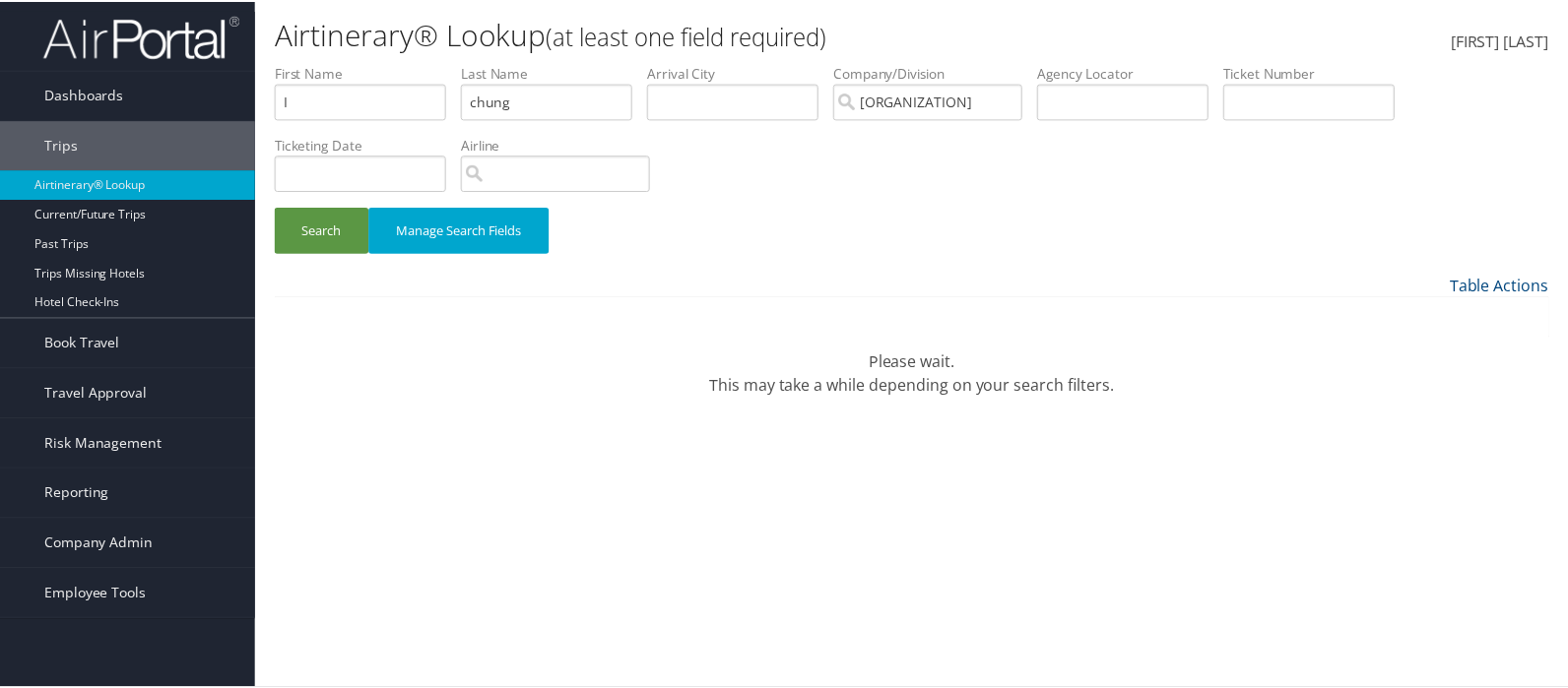 scroll, scrollTop: 0, scrollLeft: 0, axis: both 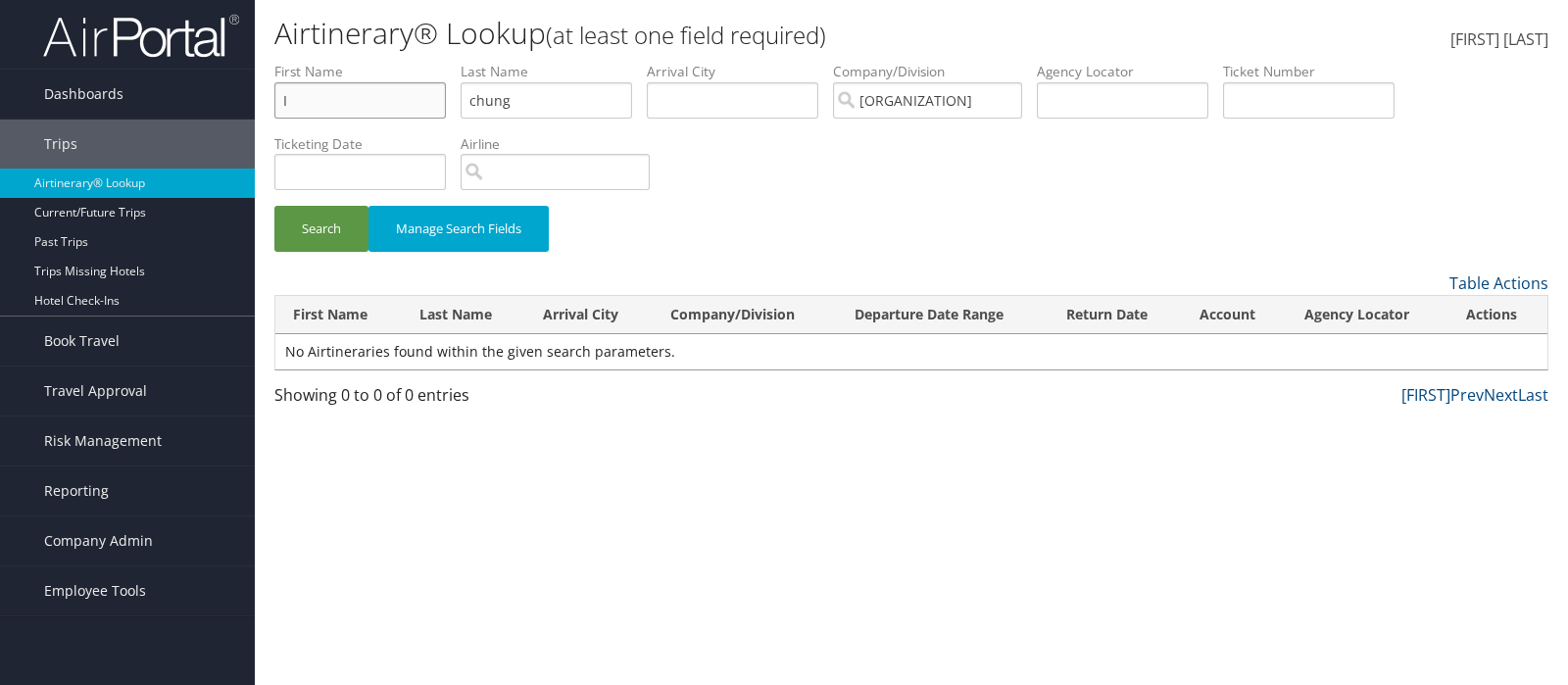 click on "I" at bounding box center [360, 100] 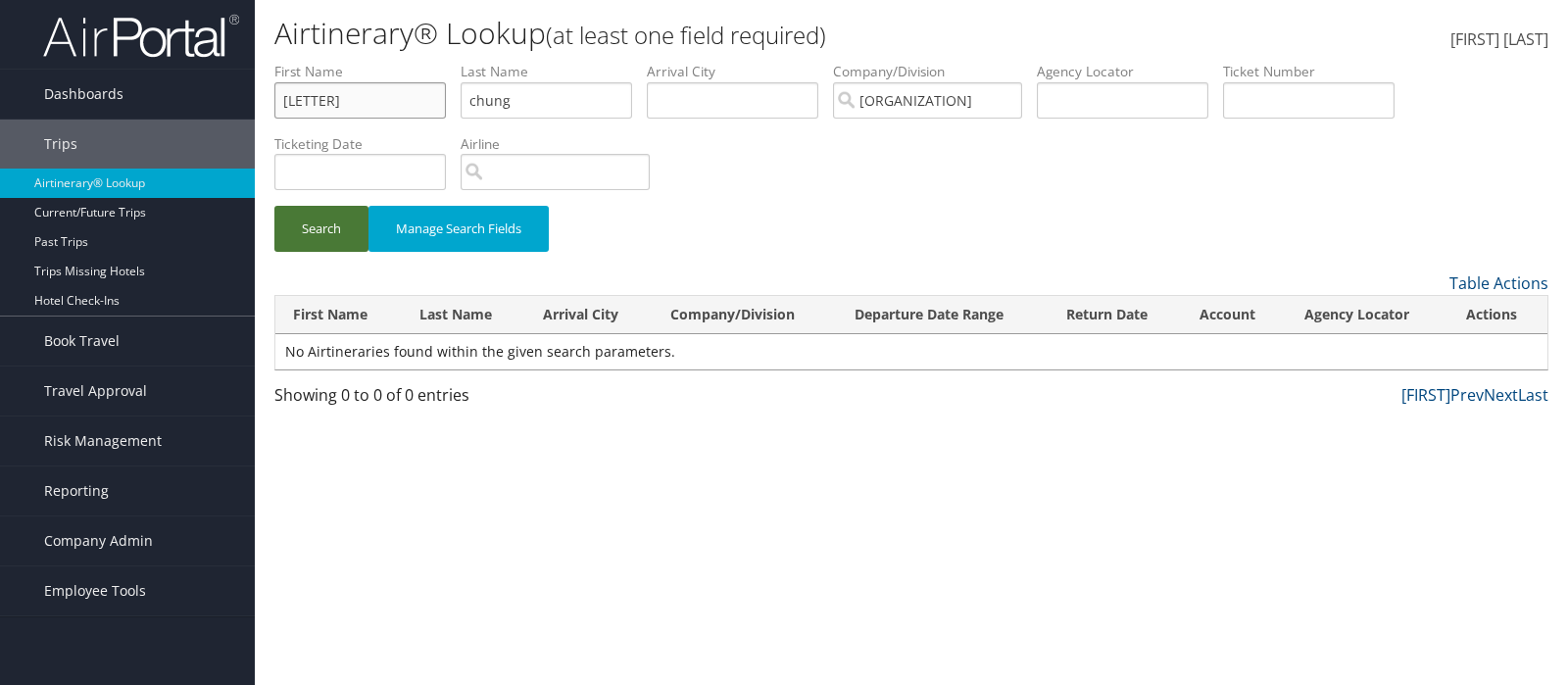 type on "a" 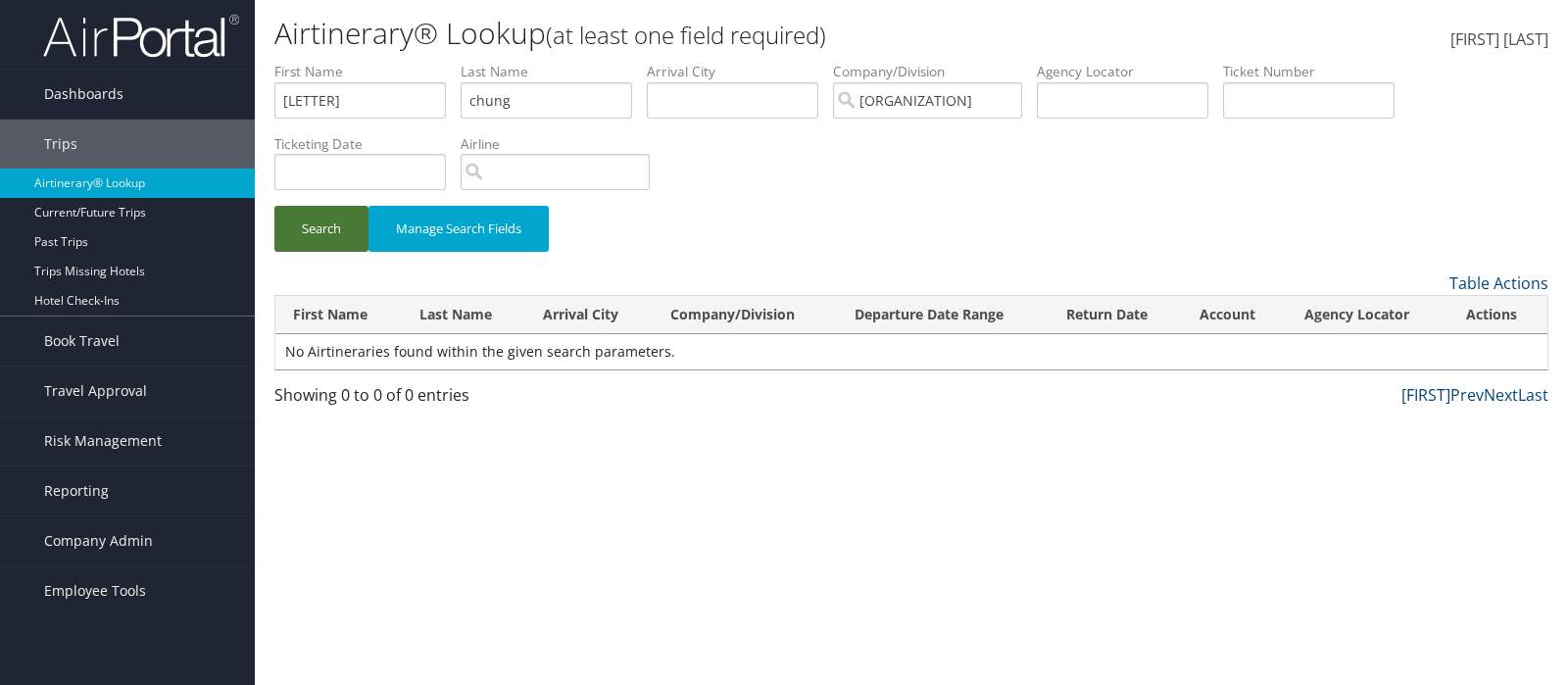 click on "Search" at bounding box center [321, 228] 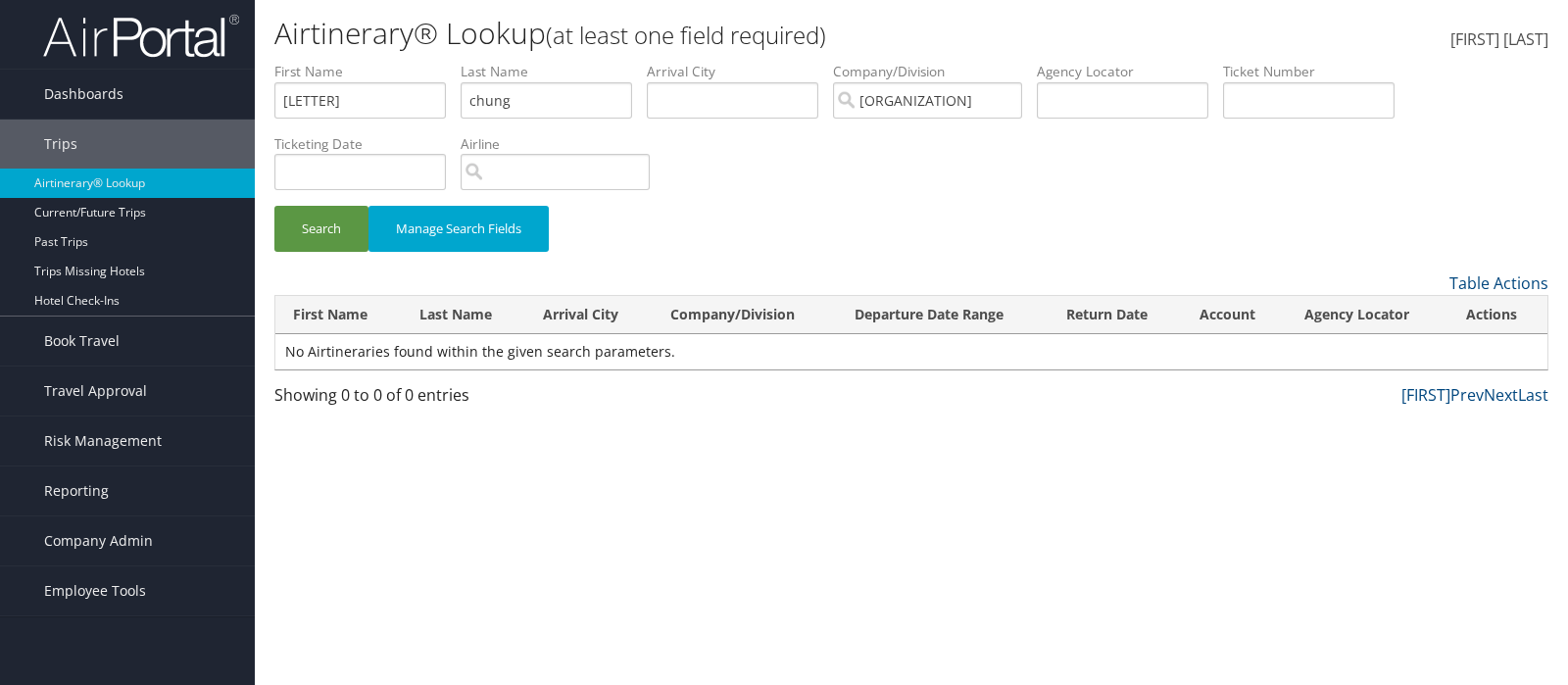 click on "Airline" at bounding box center [563, 170] 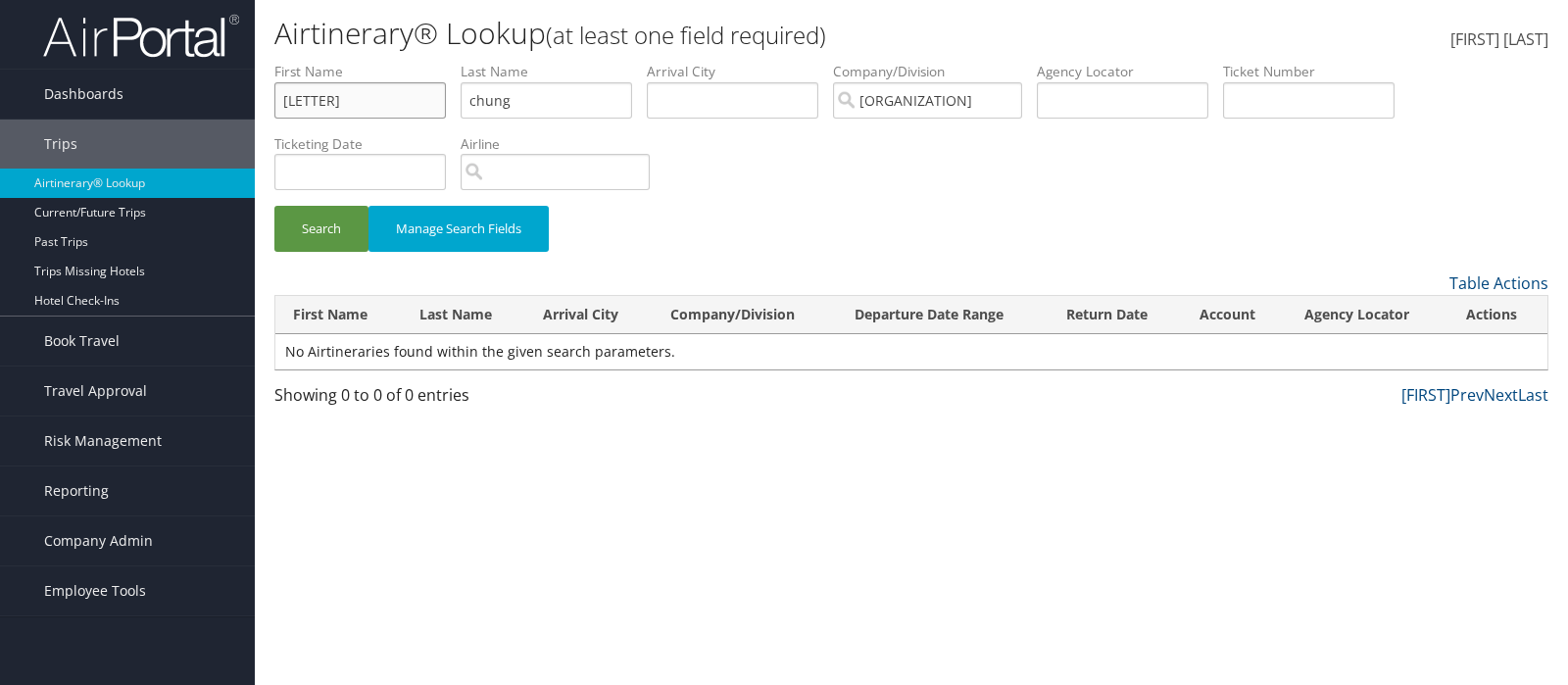 drag, startPoint x: 328, startPoint y: 96, endPoint x: 321, endPoint y: 109, distance: 14.764823 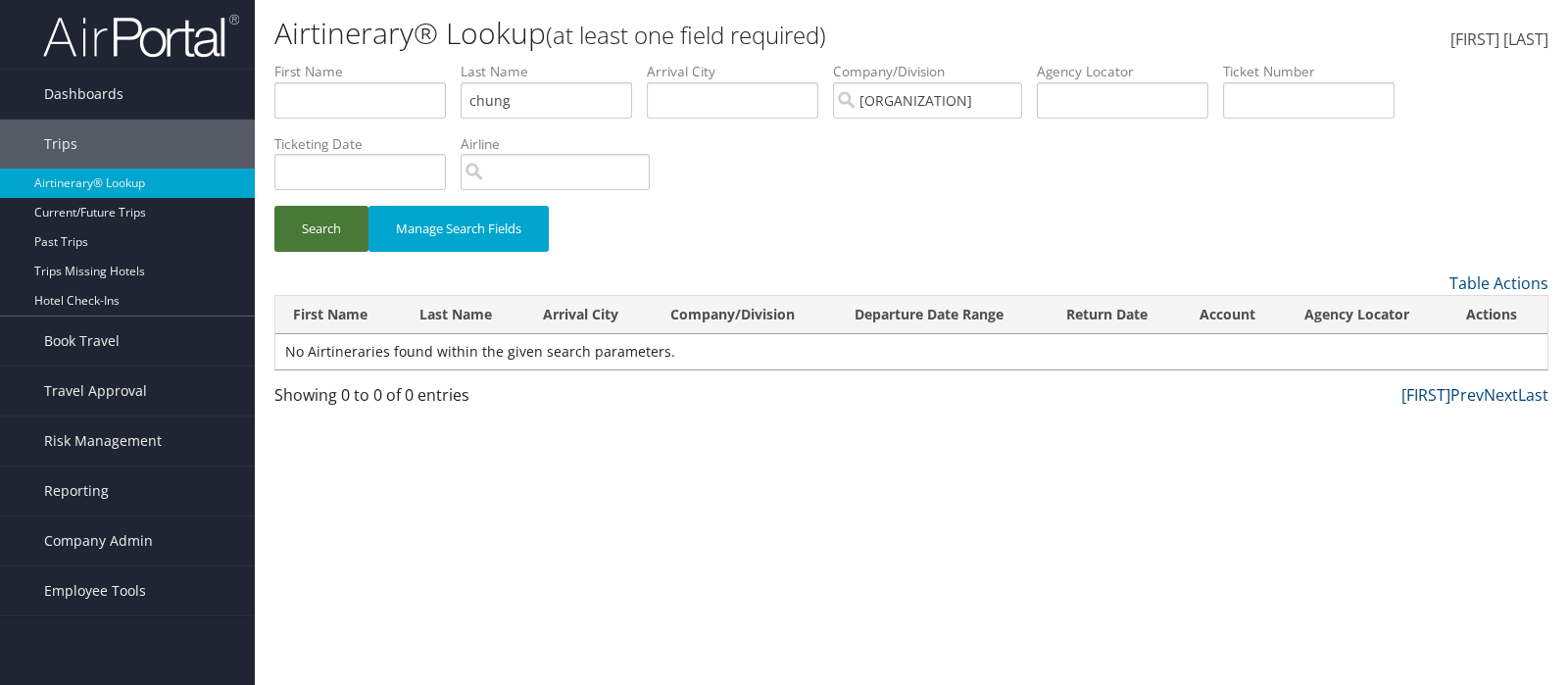 click on "Search" at bounding box center (321, 228) 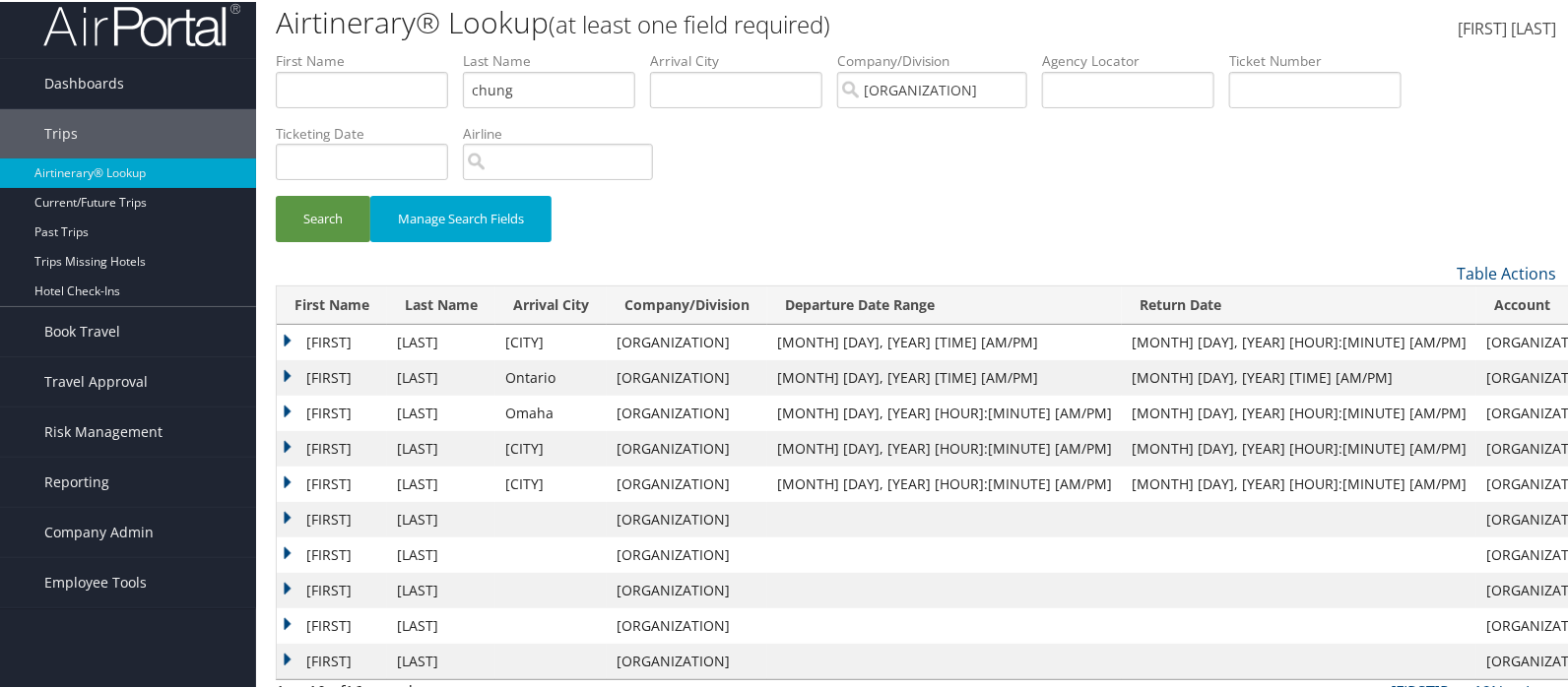 scroll, scrollTop: 0, scrollLeft: 0, axis: both 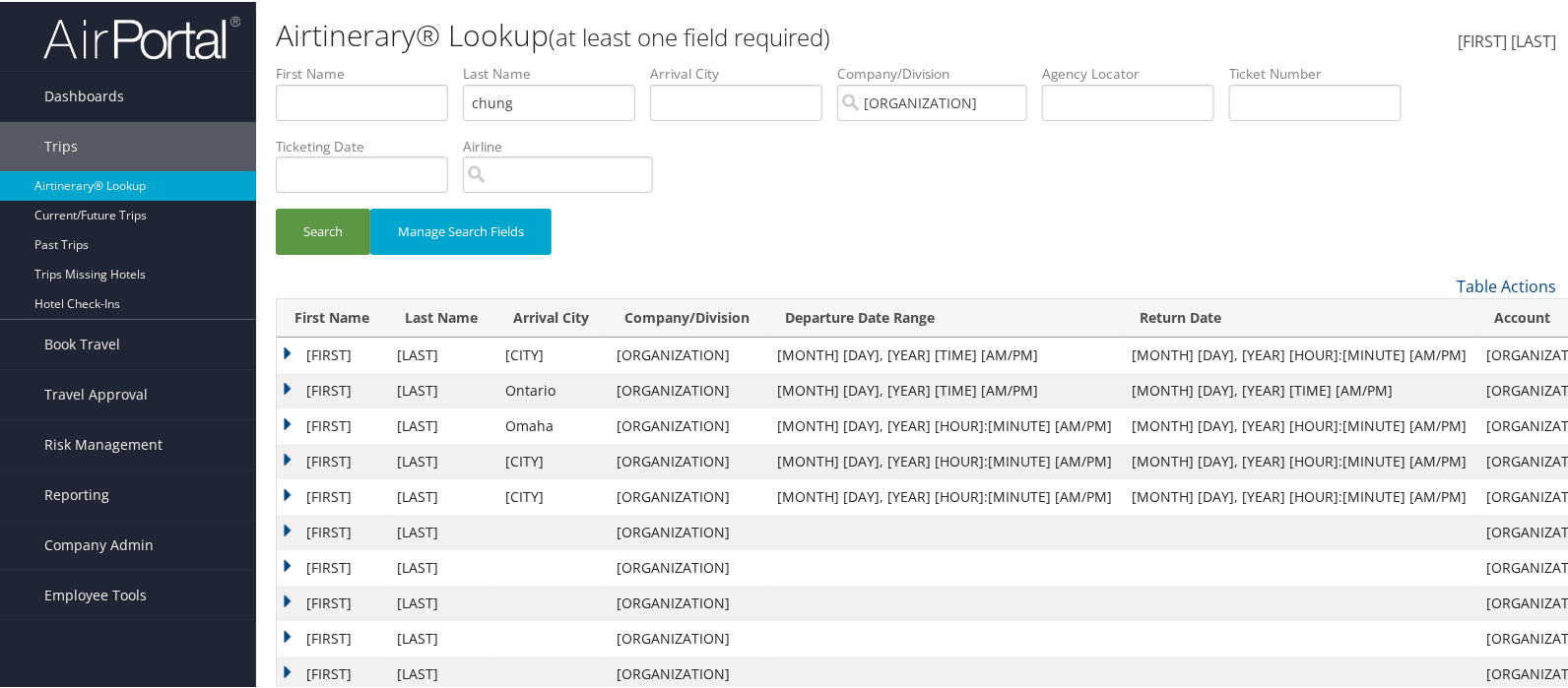 click on "Search Manage Search Fields" at bounding box center [916, 239] 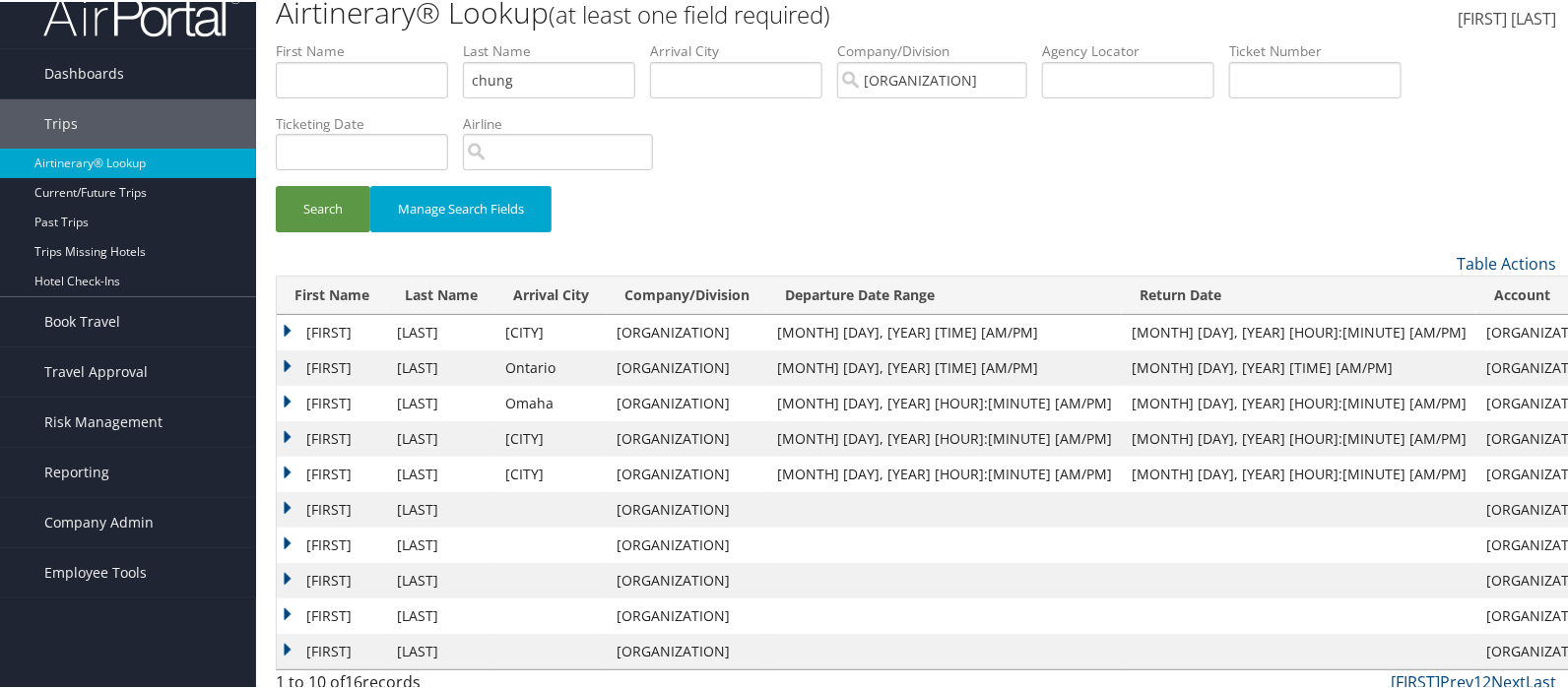 scroll, scrollTop: 35, scrollLeft: 0, axis: vertical 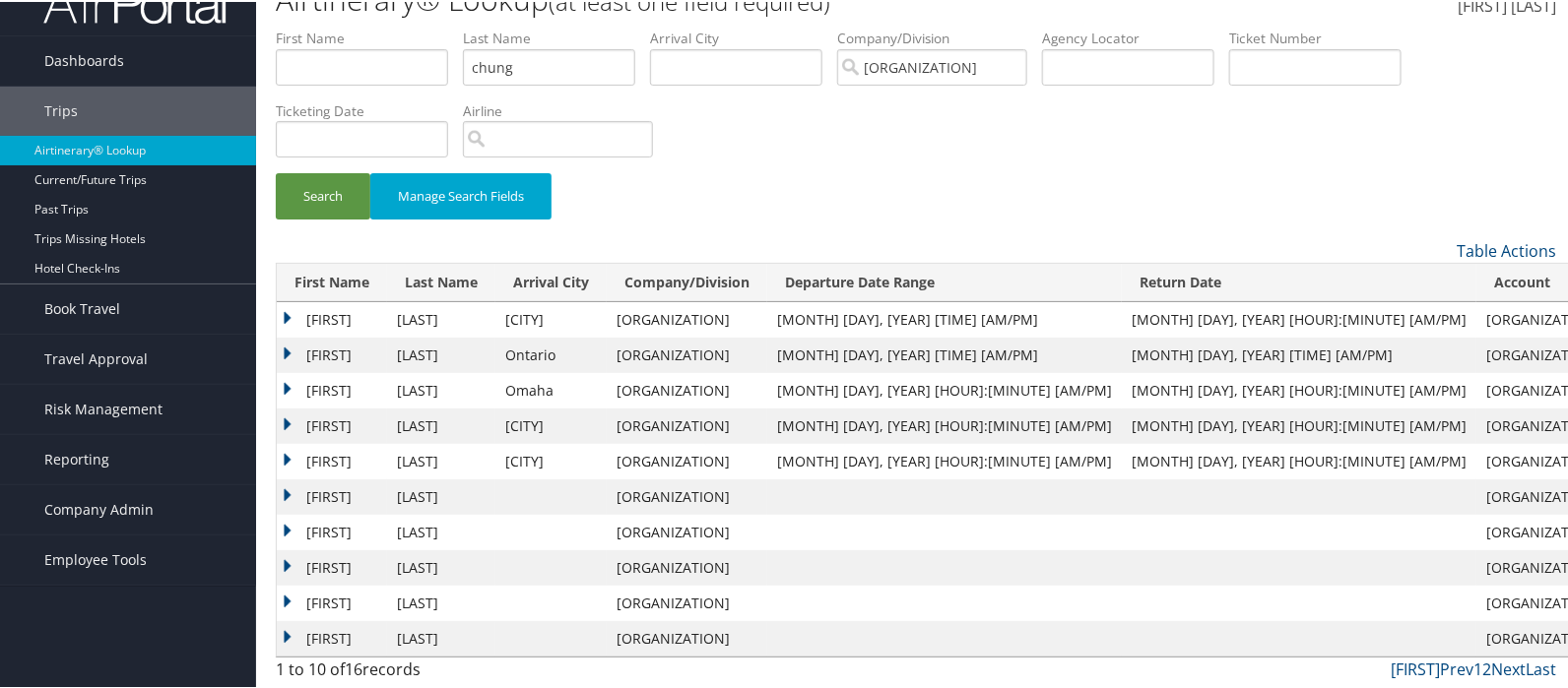 click on "Search Manage Search Fields" at bounding box center [916, 132] 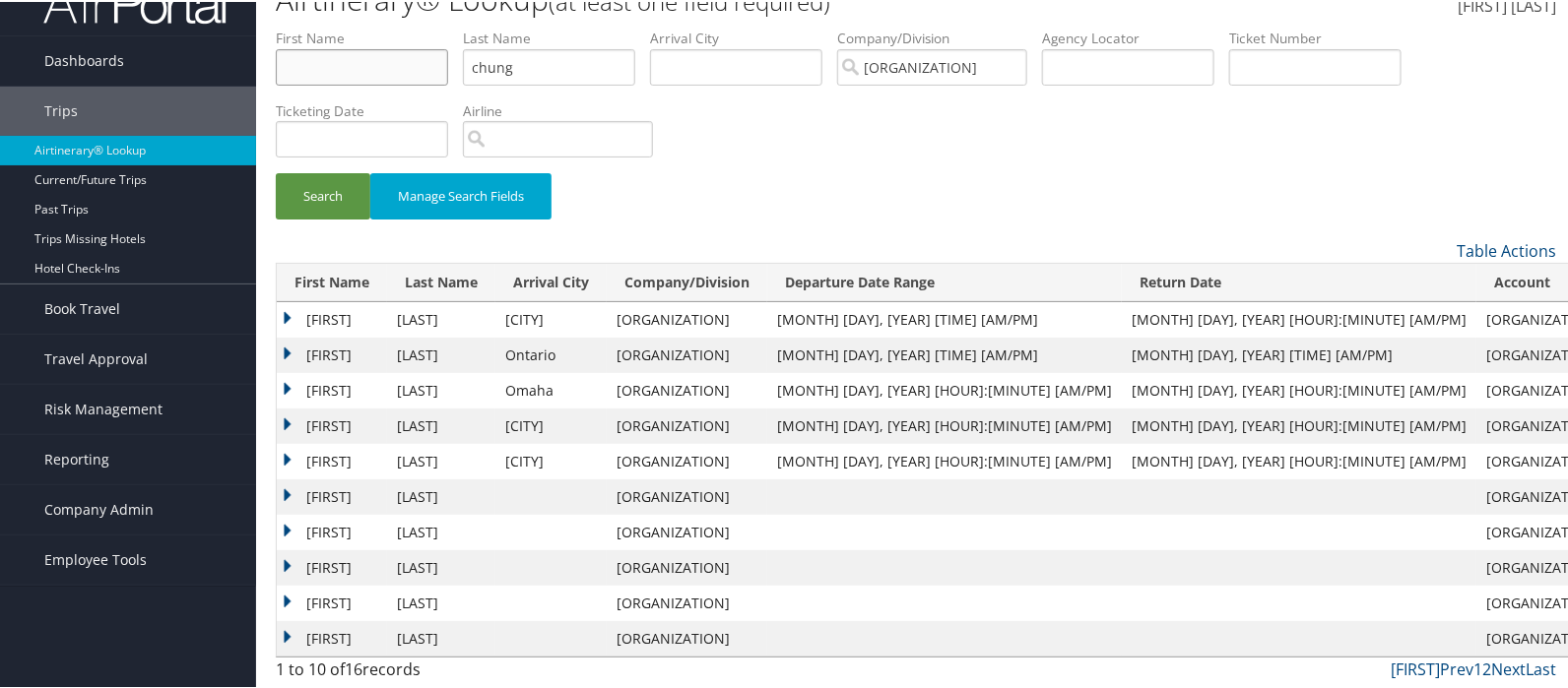 click at bounding box center (361, 65) 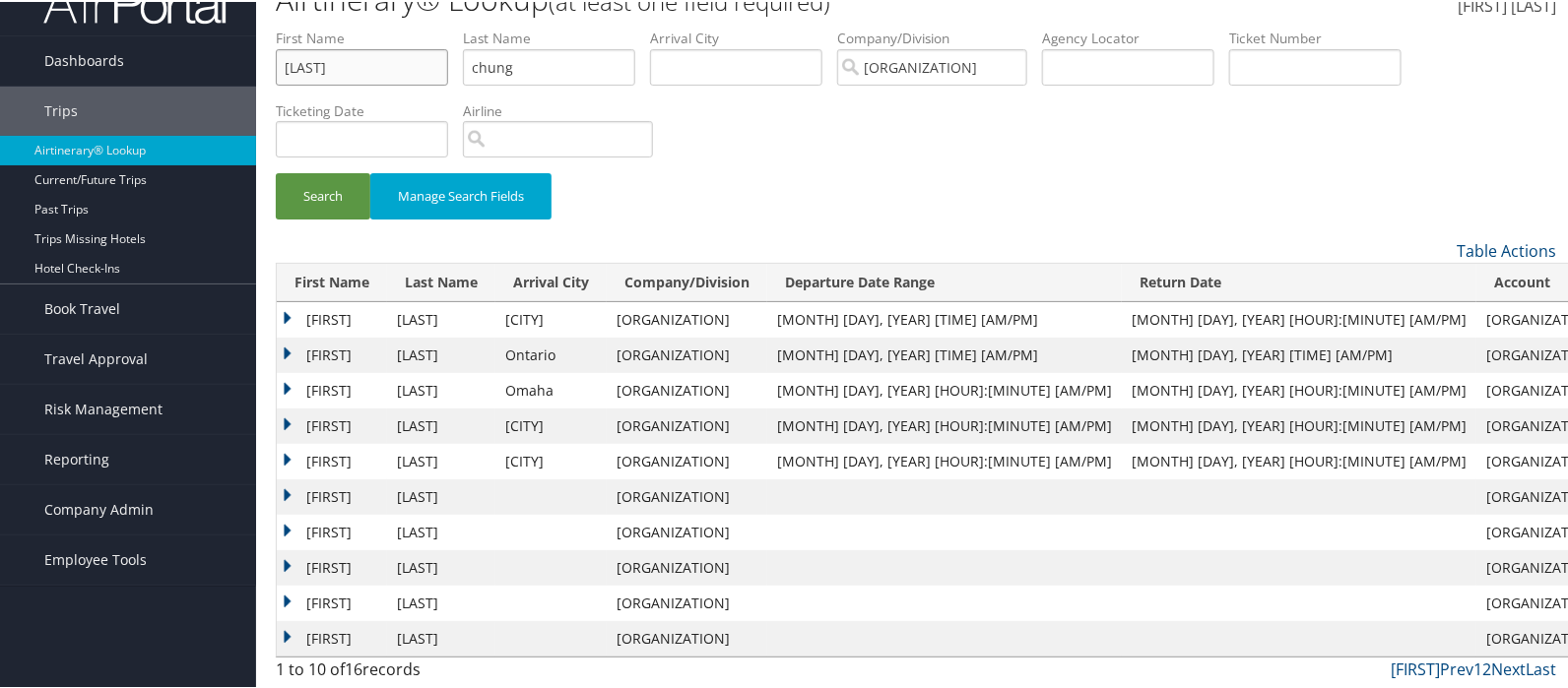 type on "ida" 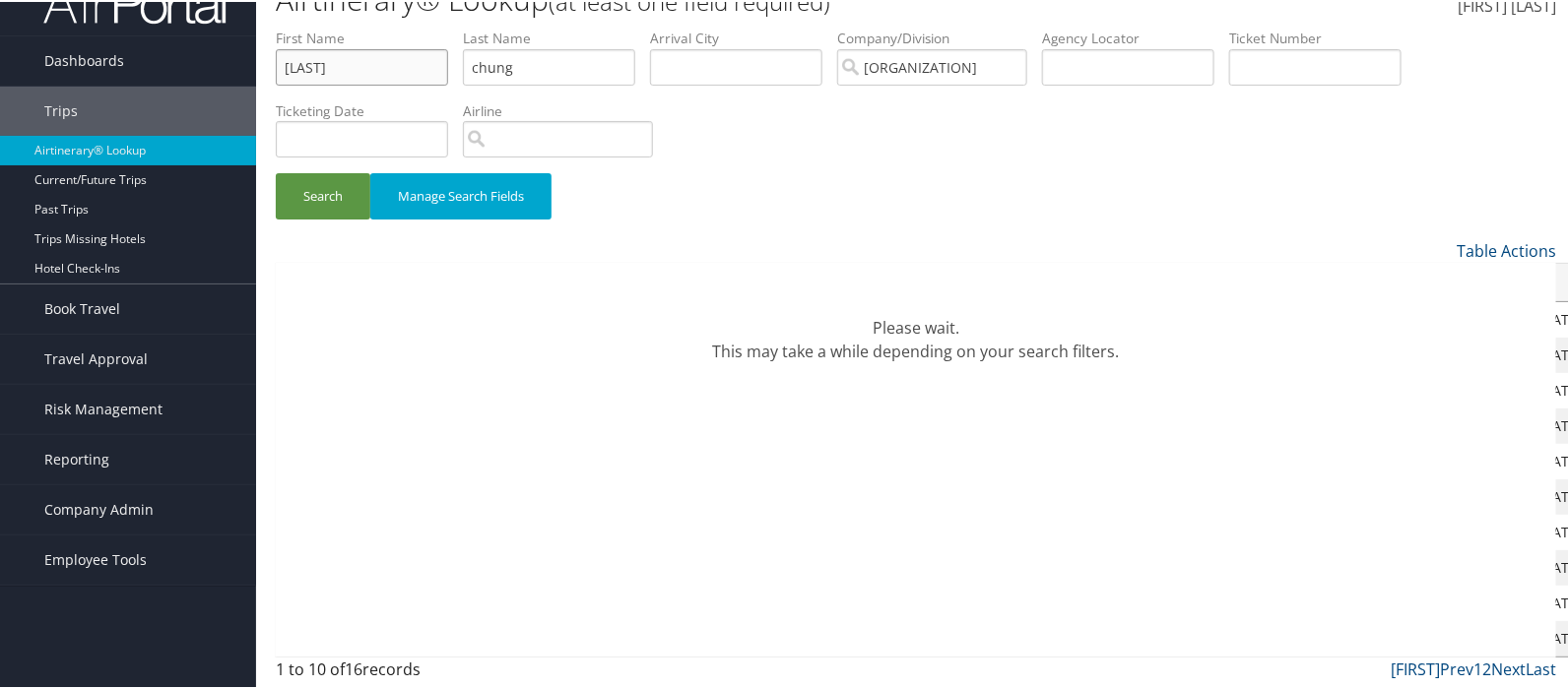 scroll, scrollTop: 0, scrollLeft: 0, axis: both 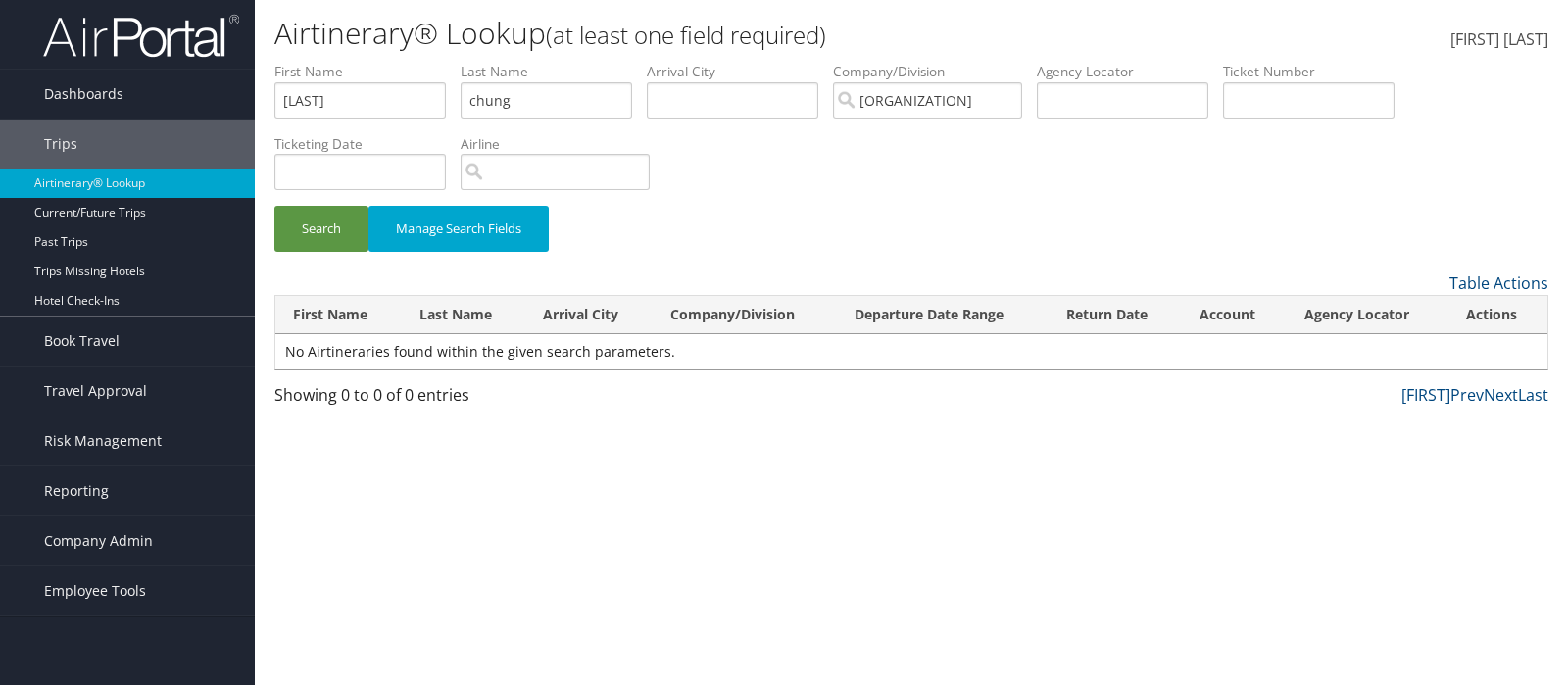 click on "Last Name" at bounding box center (368, 72) 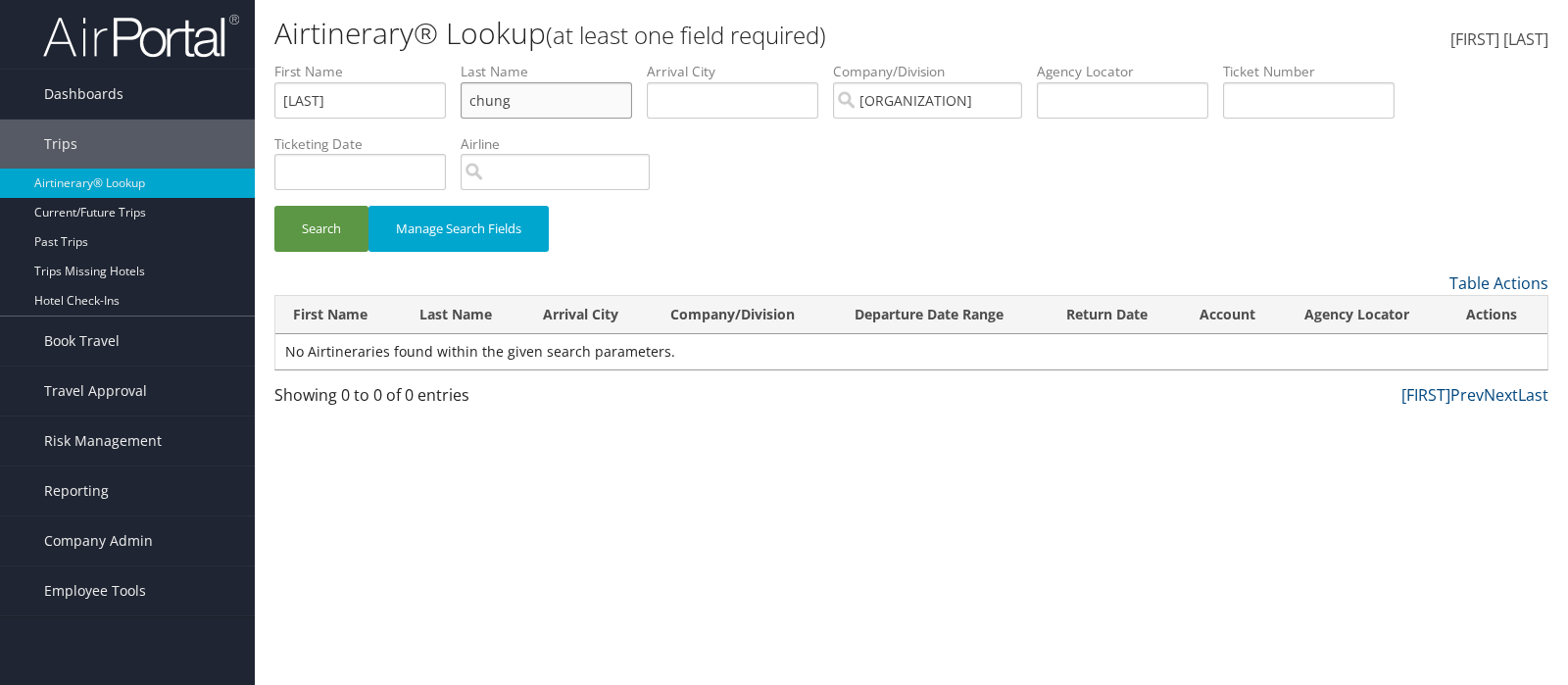 drag, startPoint x: 552, startPoint y: 100, endPoint x: 551, endPoint y: 88, distance: 12.0415946 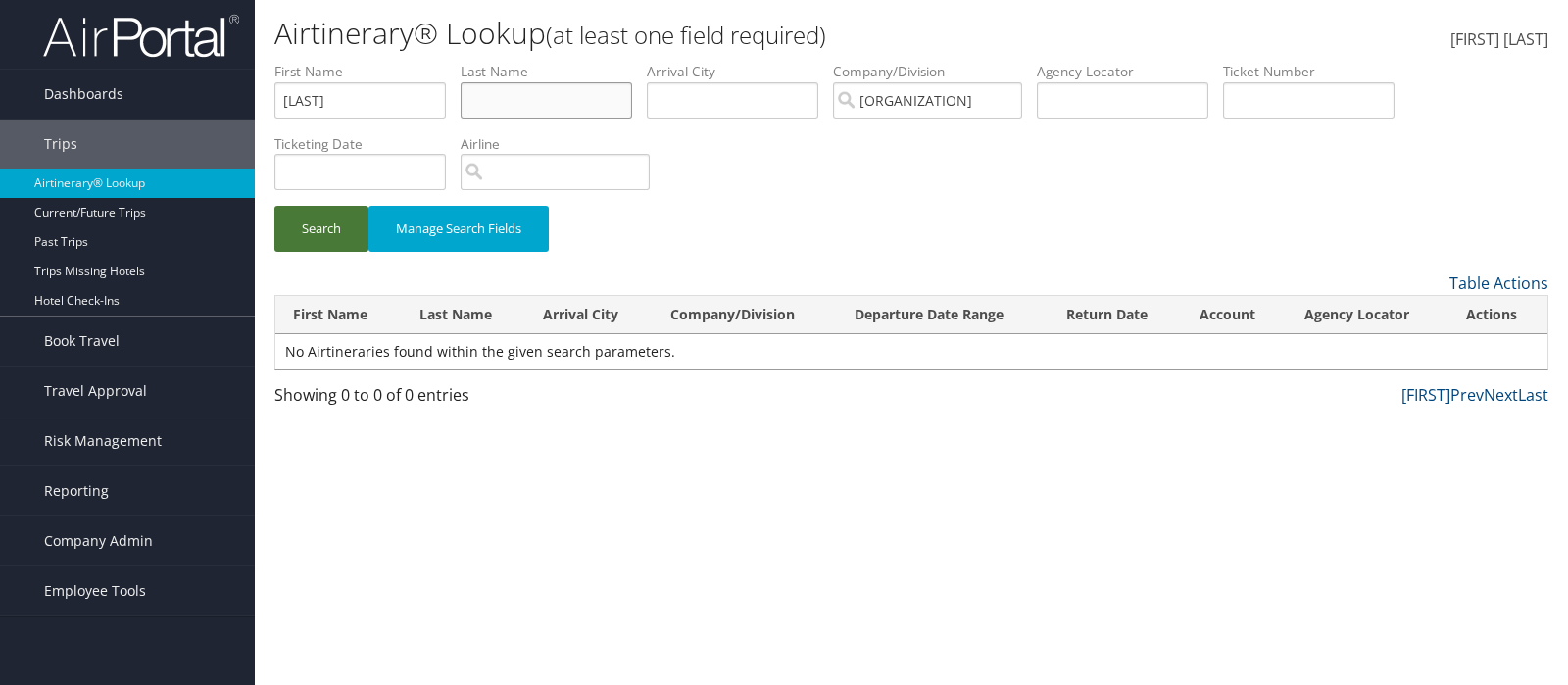 type 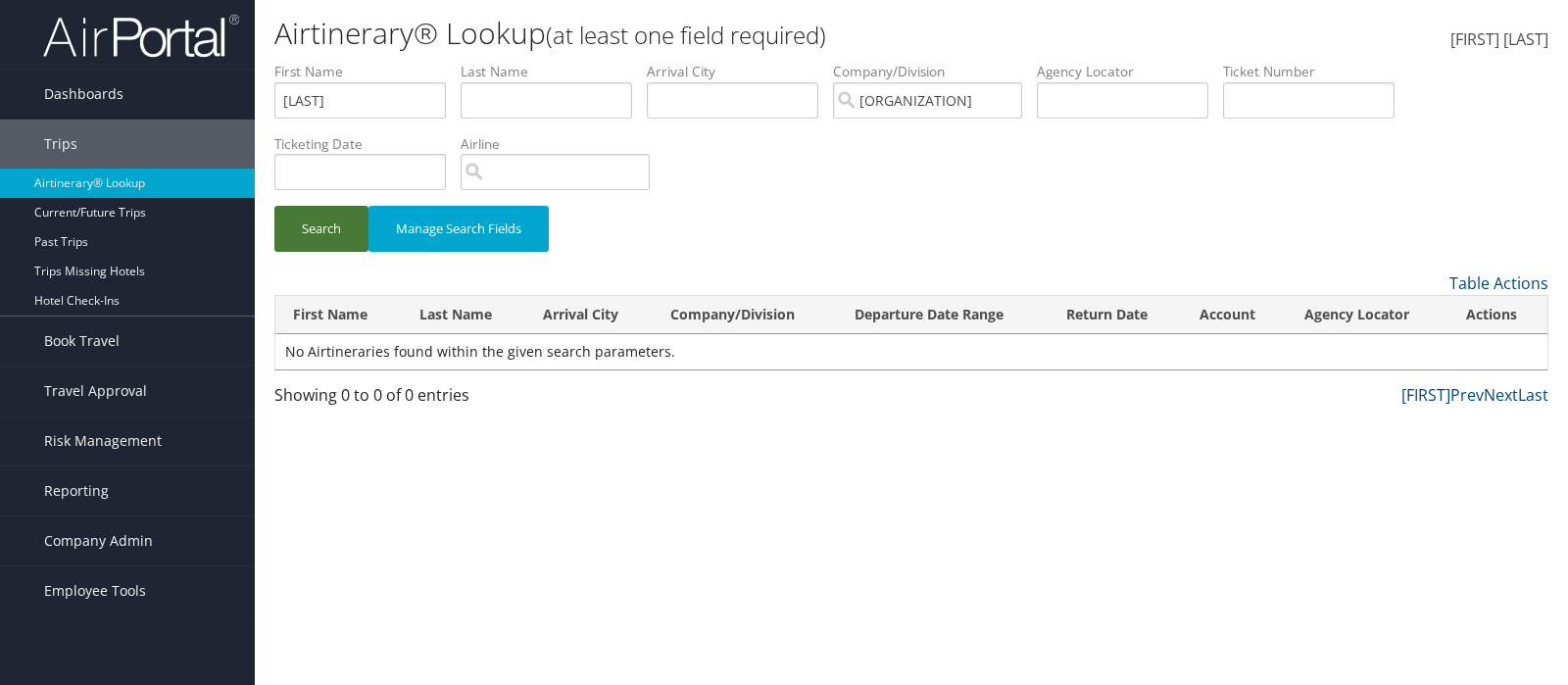 click on "Search" at bounding box center (321, 228) 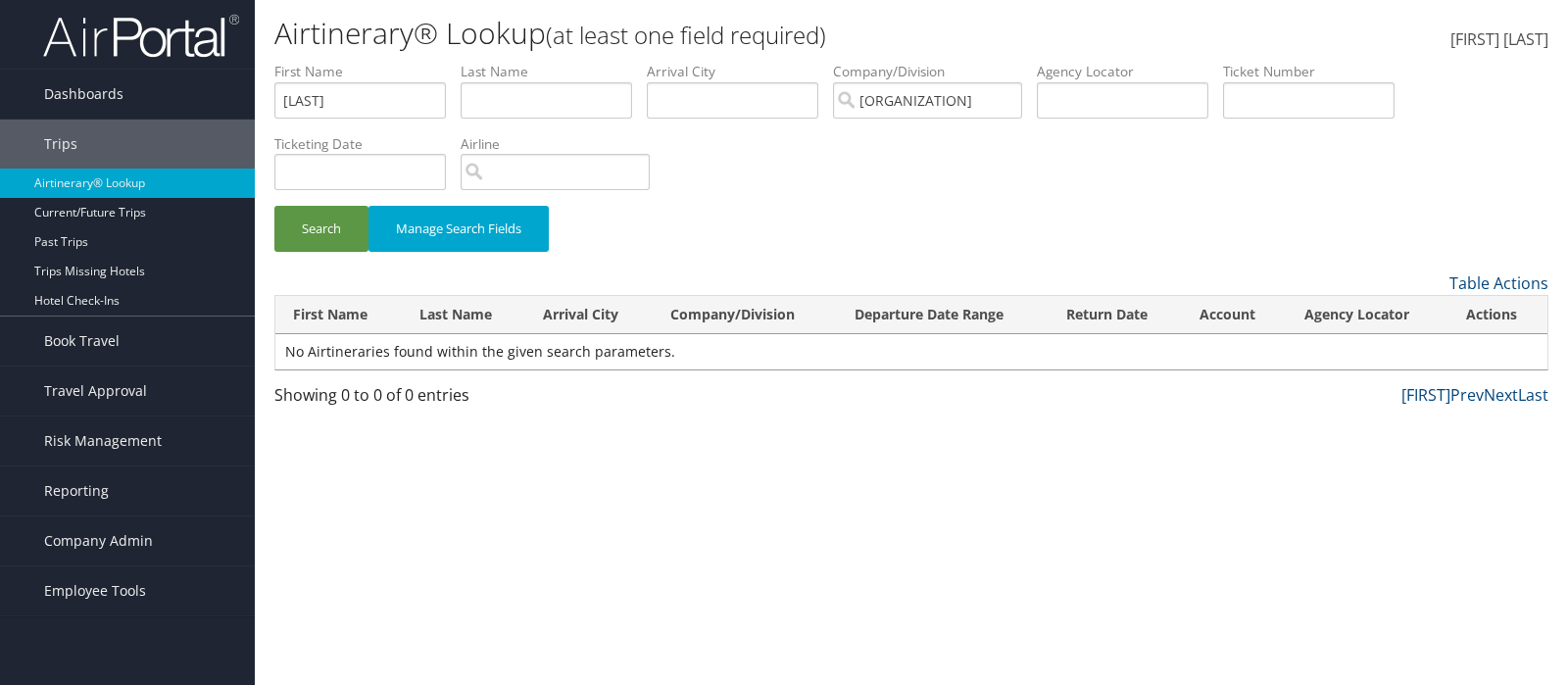click on "Search Manage Search Fields" at bounding box center [911, 167] 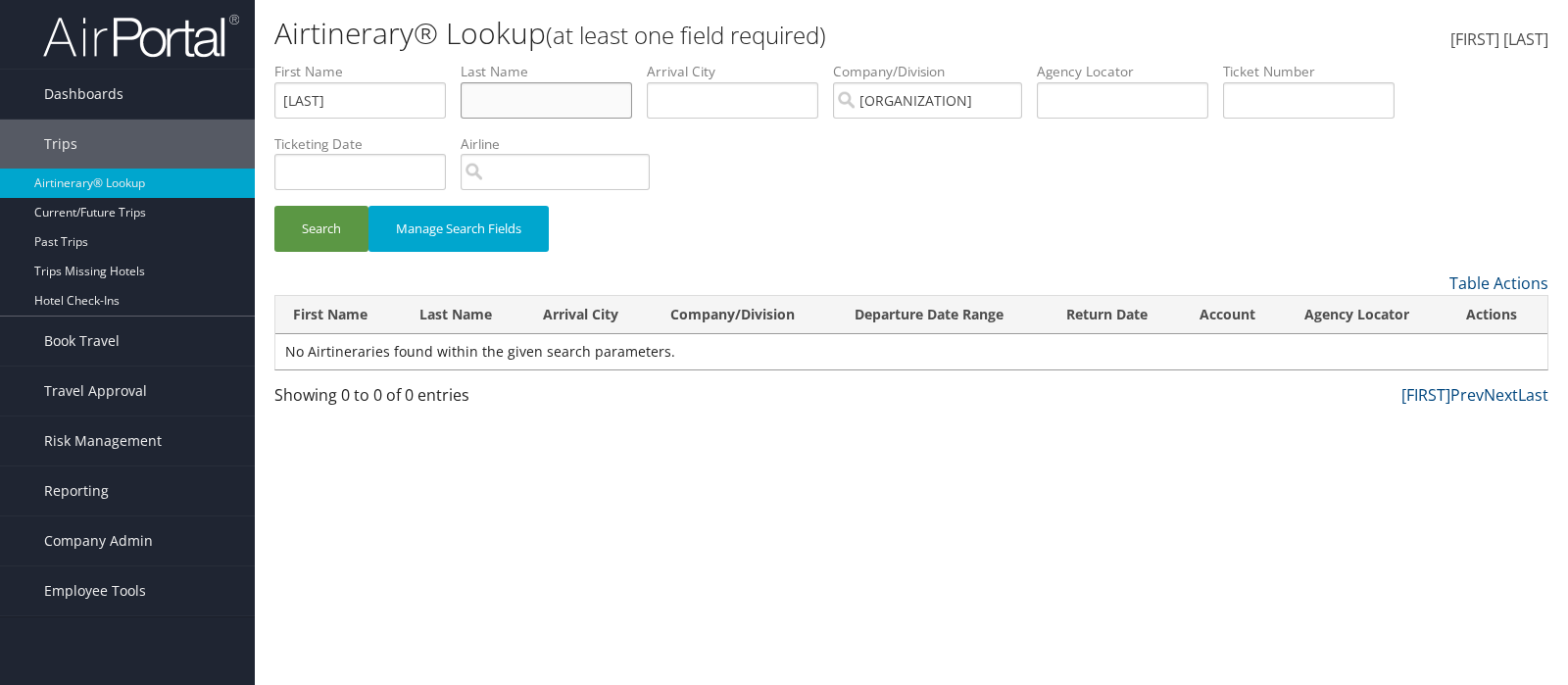click at bounding box center (360, 100) 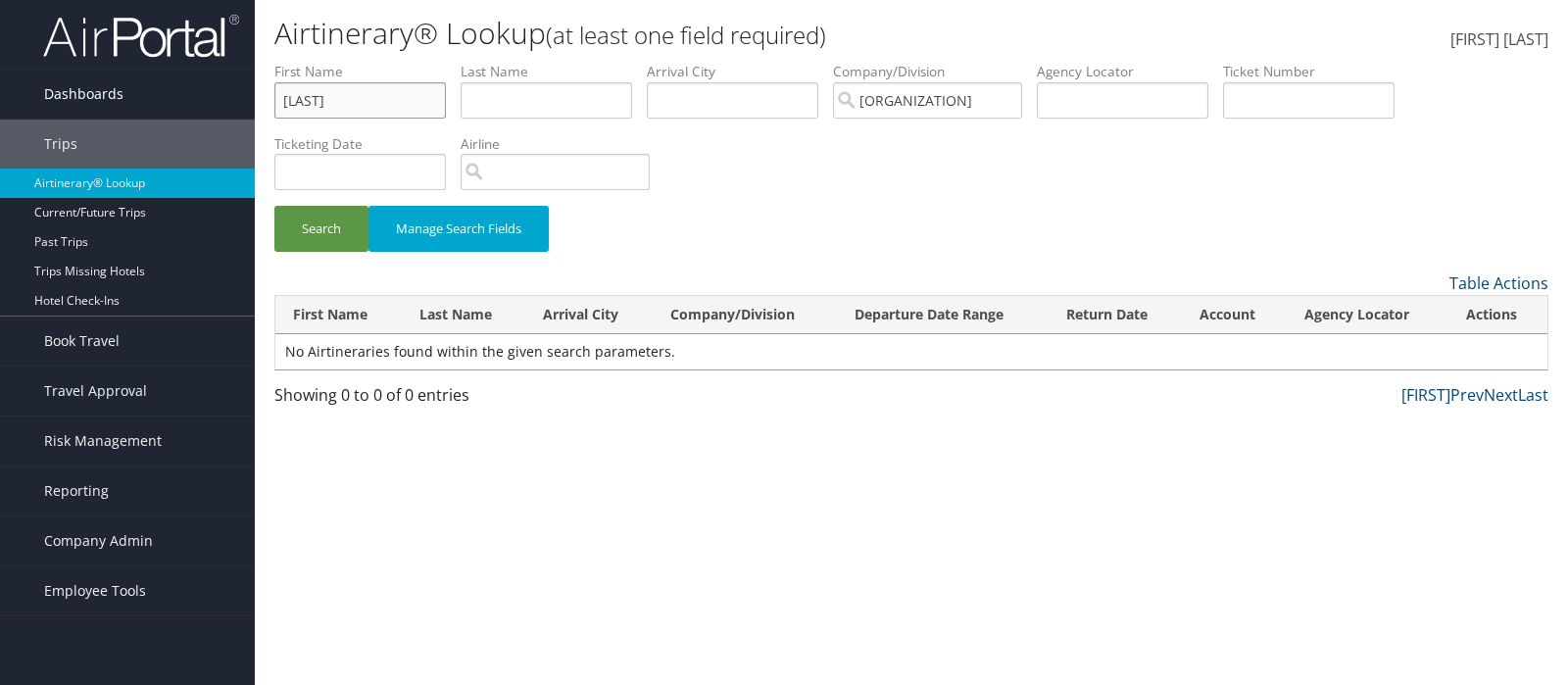 drag, startPoint x: 346, startPoint y: 95, endPoint x: 213, endPoint y: 102, distance: 133.18408 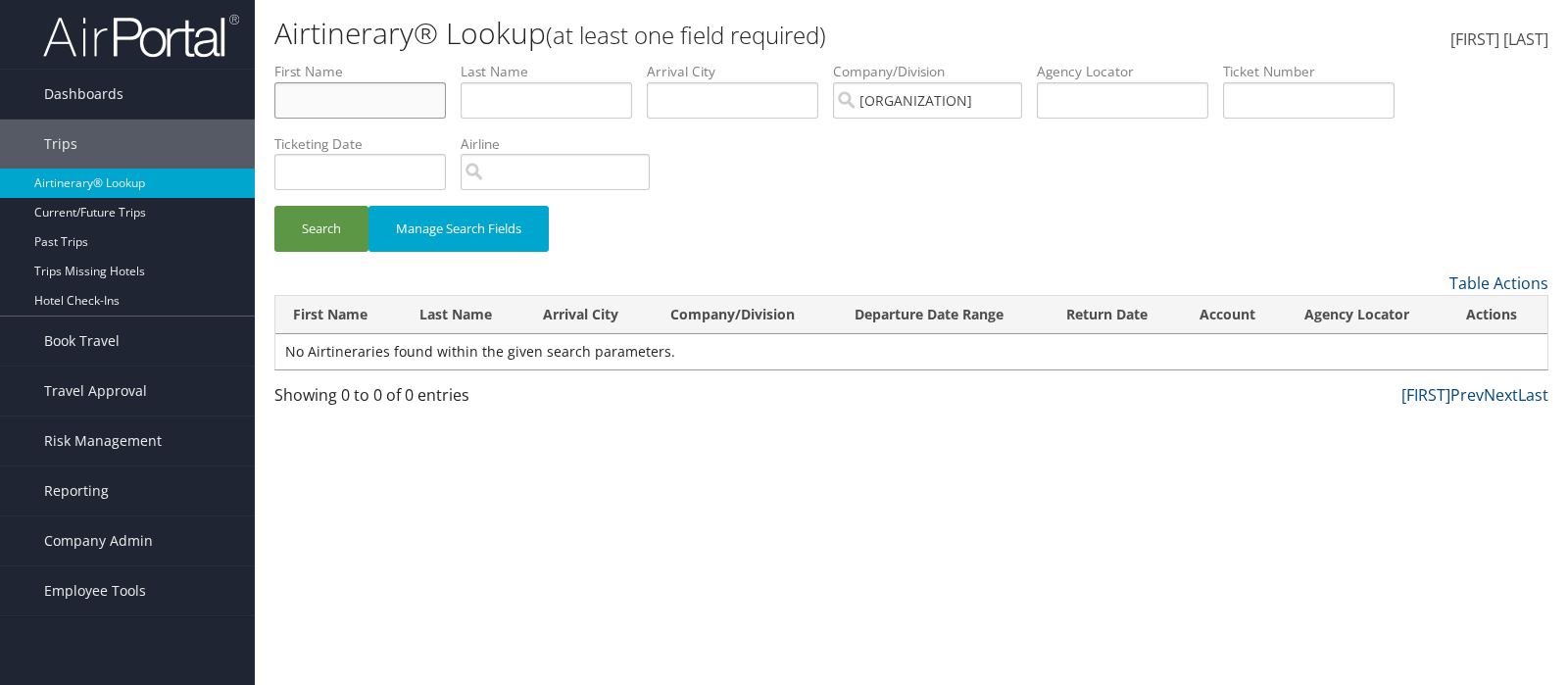 type 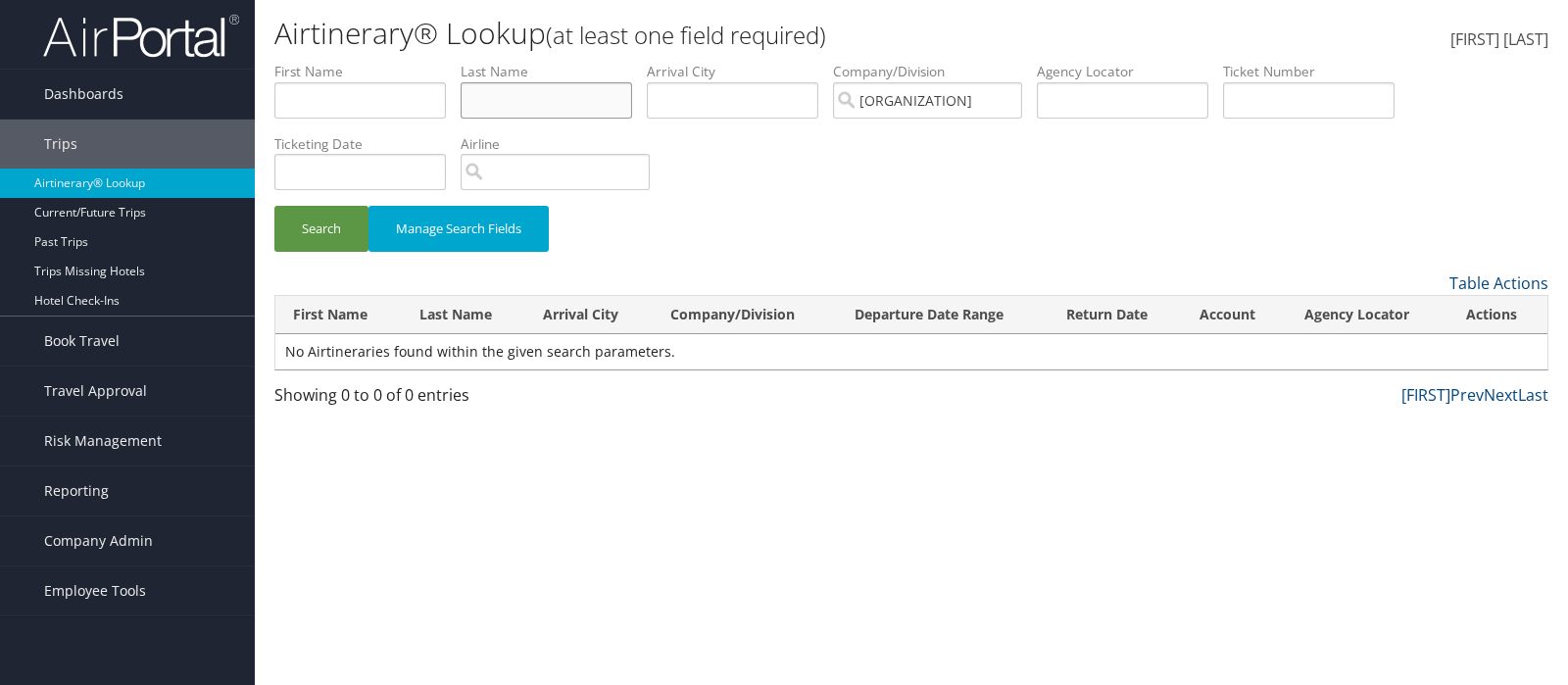 click at bounding box center (360, 100) 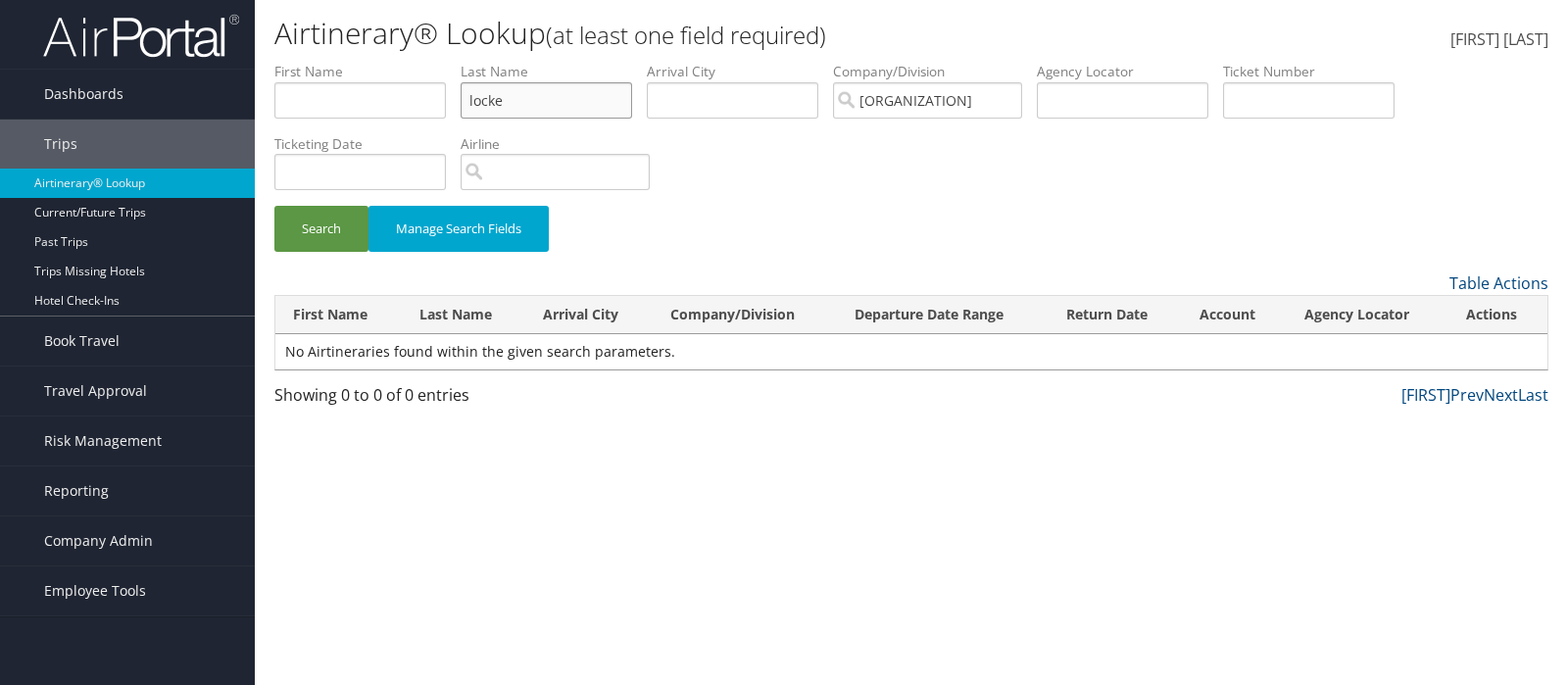 click on "Search" at bounding box center [321, 228] 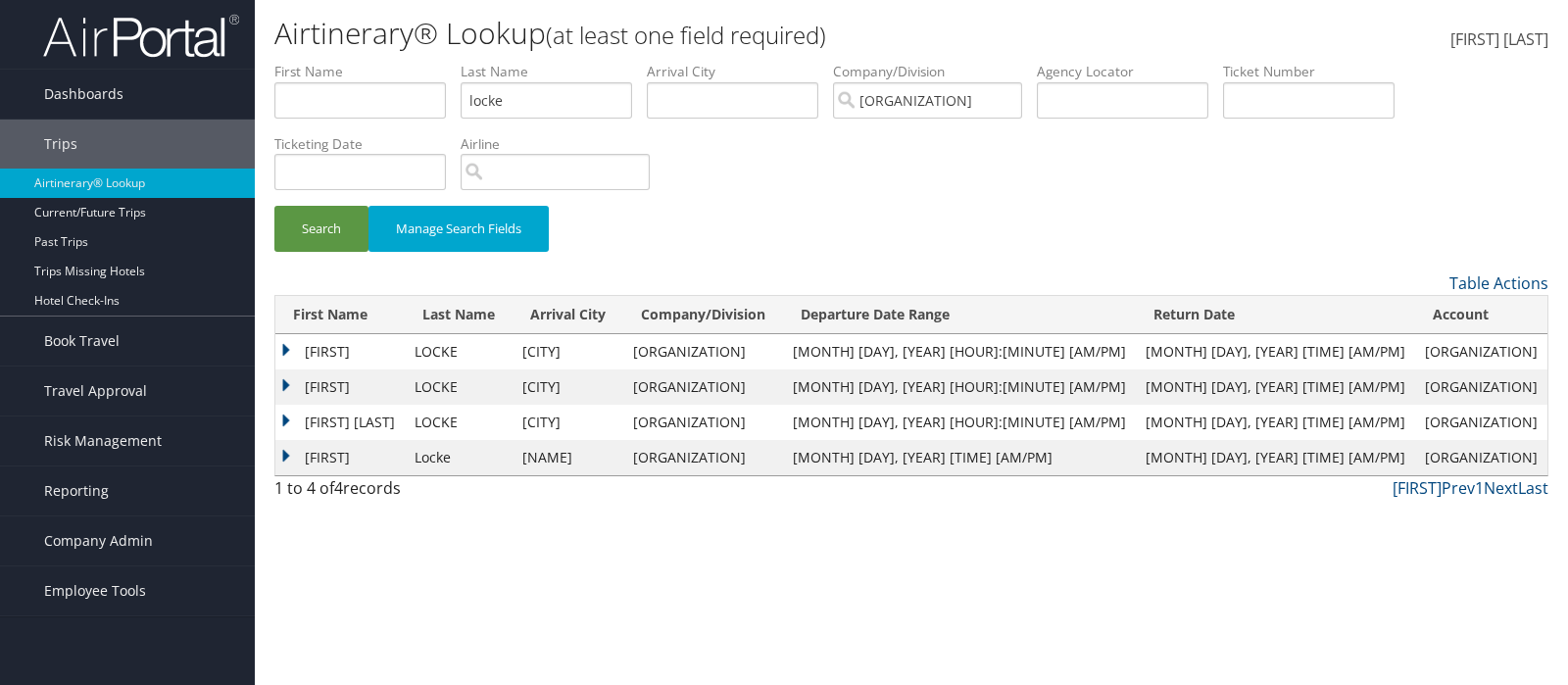 click on "ELLIS" at bounding box center [340, 352] 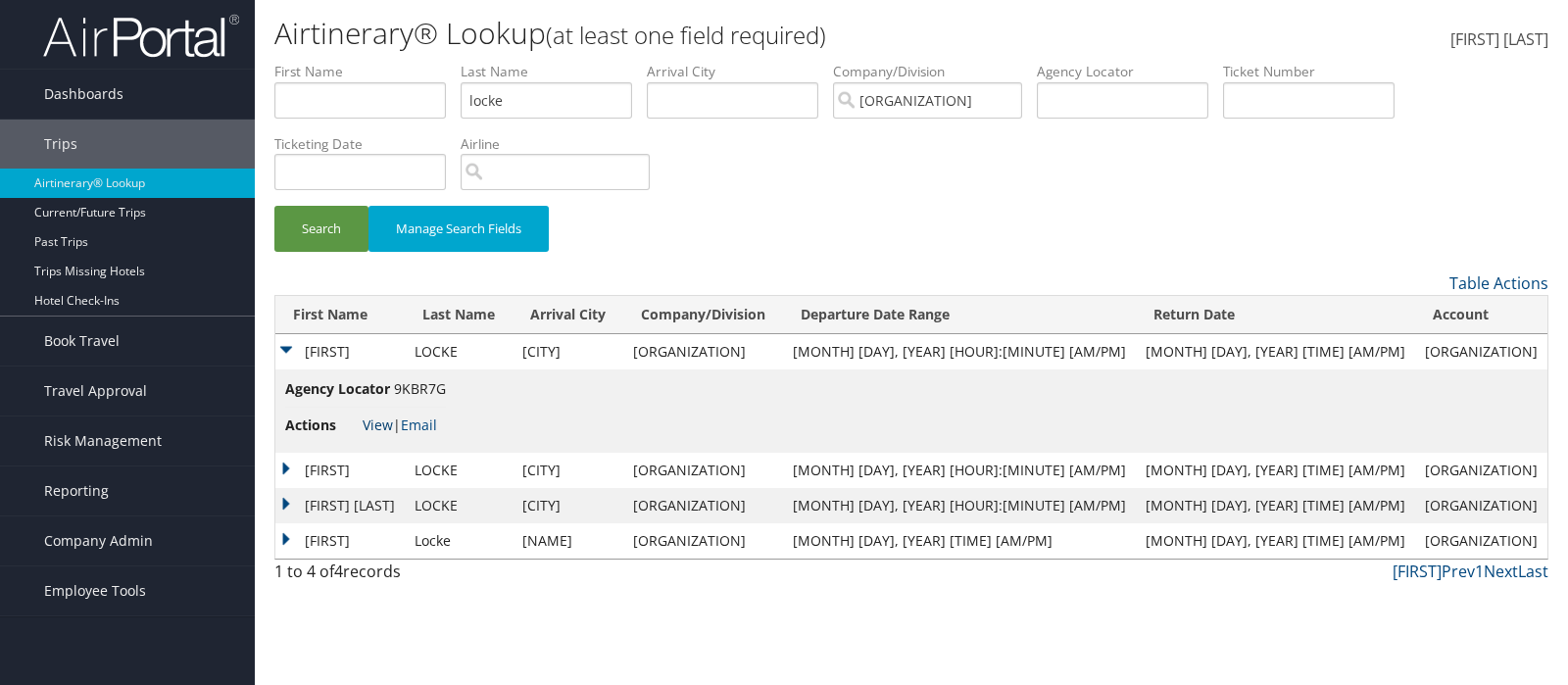 click on "View" at bounding box center (377, 424) 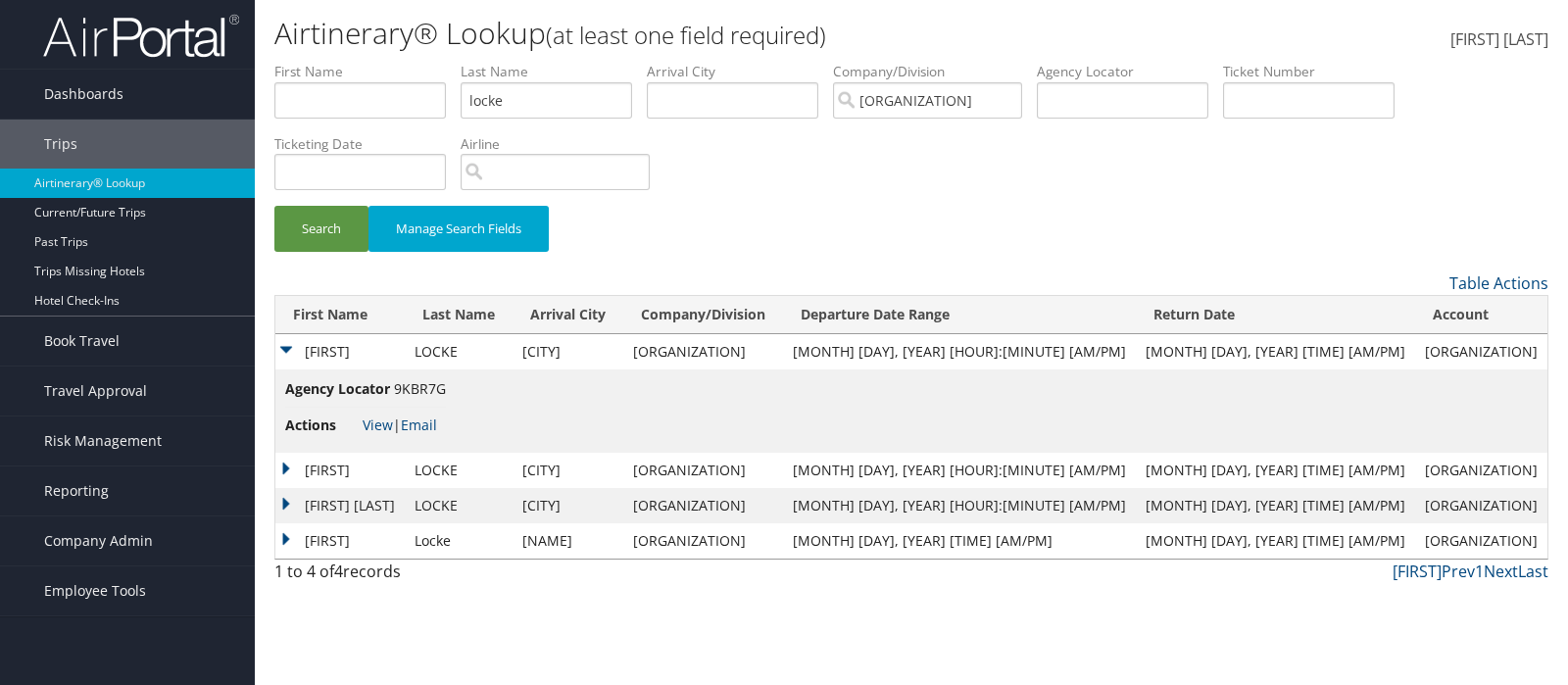 click on "ELLIS" at bounding box center [340, 470] 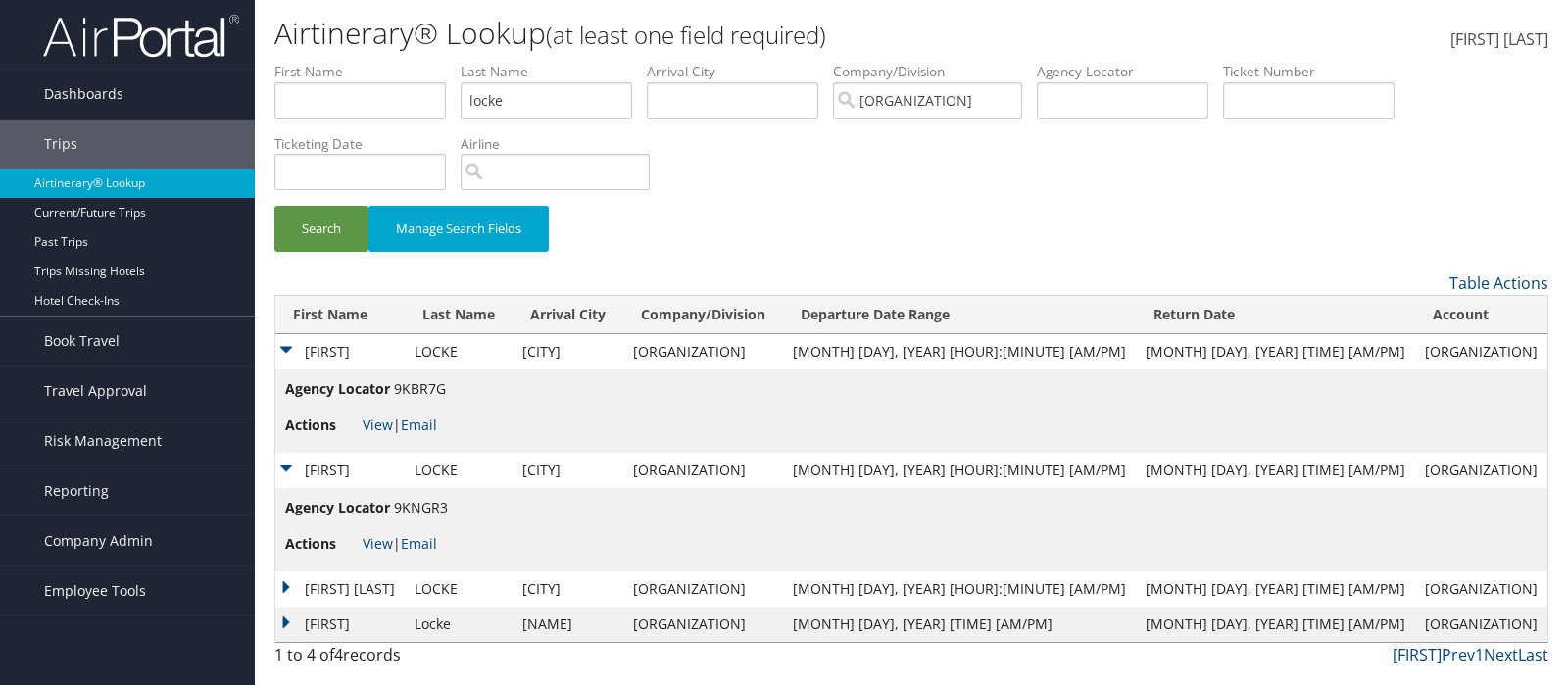 click on "Agency Locator   9KBR7G Actions   View  |  Email" at bounding box center (911, 411) 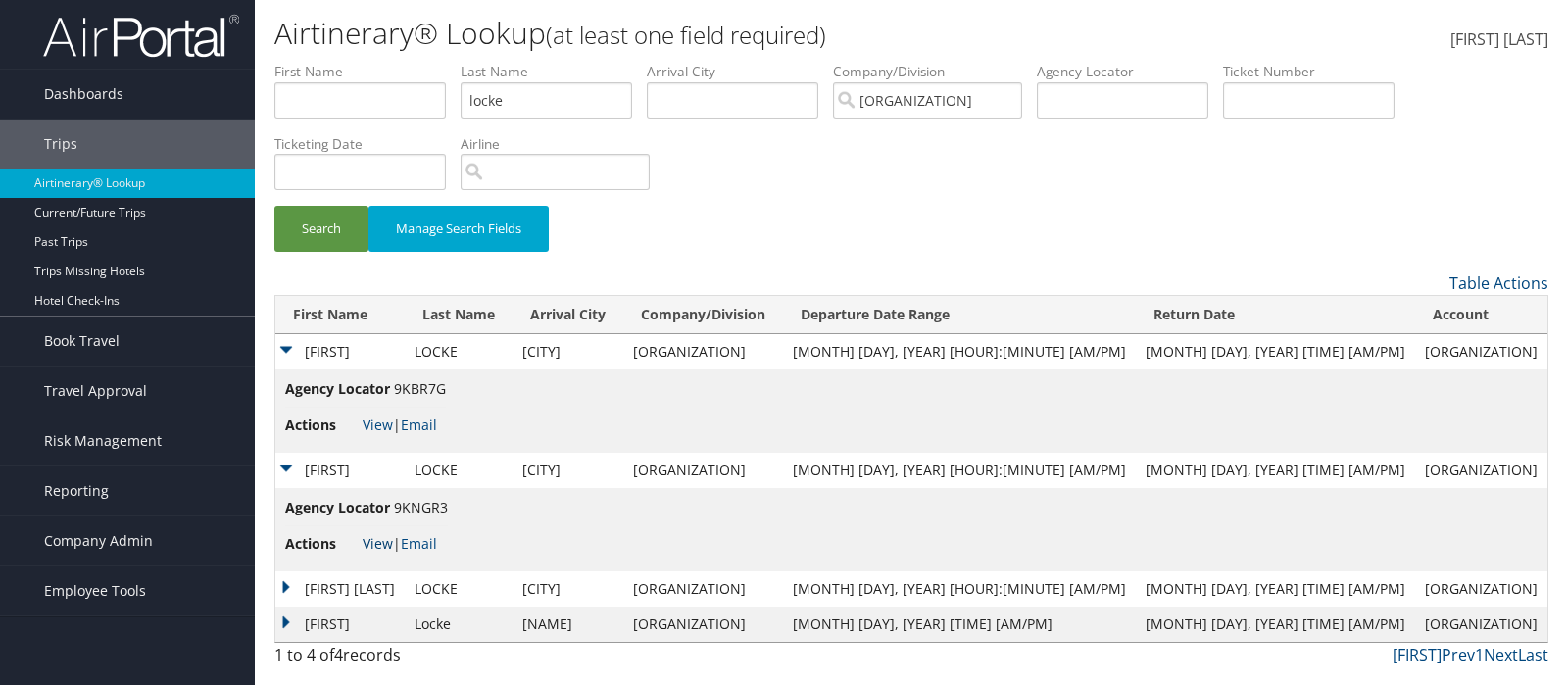click on "View" at bounding box center (377, 543) 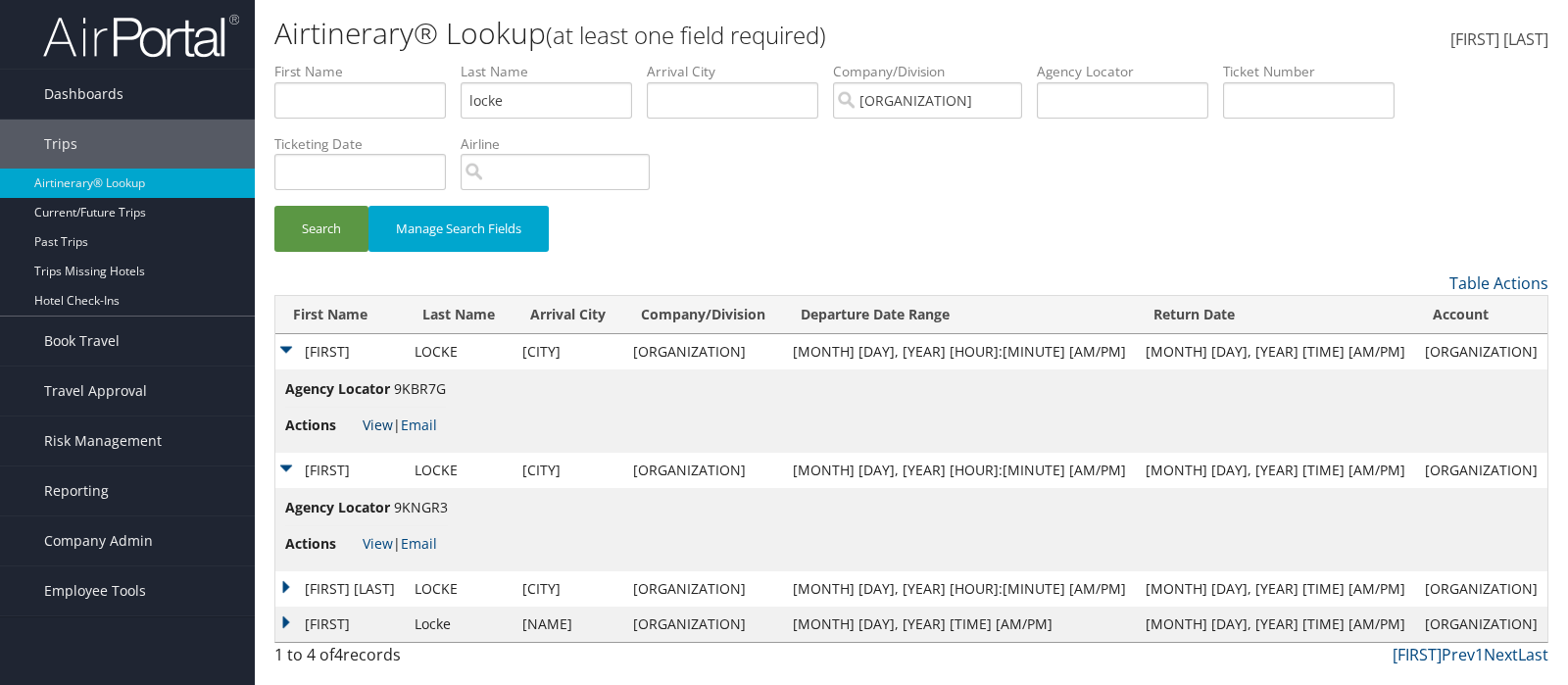 click on "View" at bounding box center (377, 424) 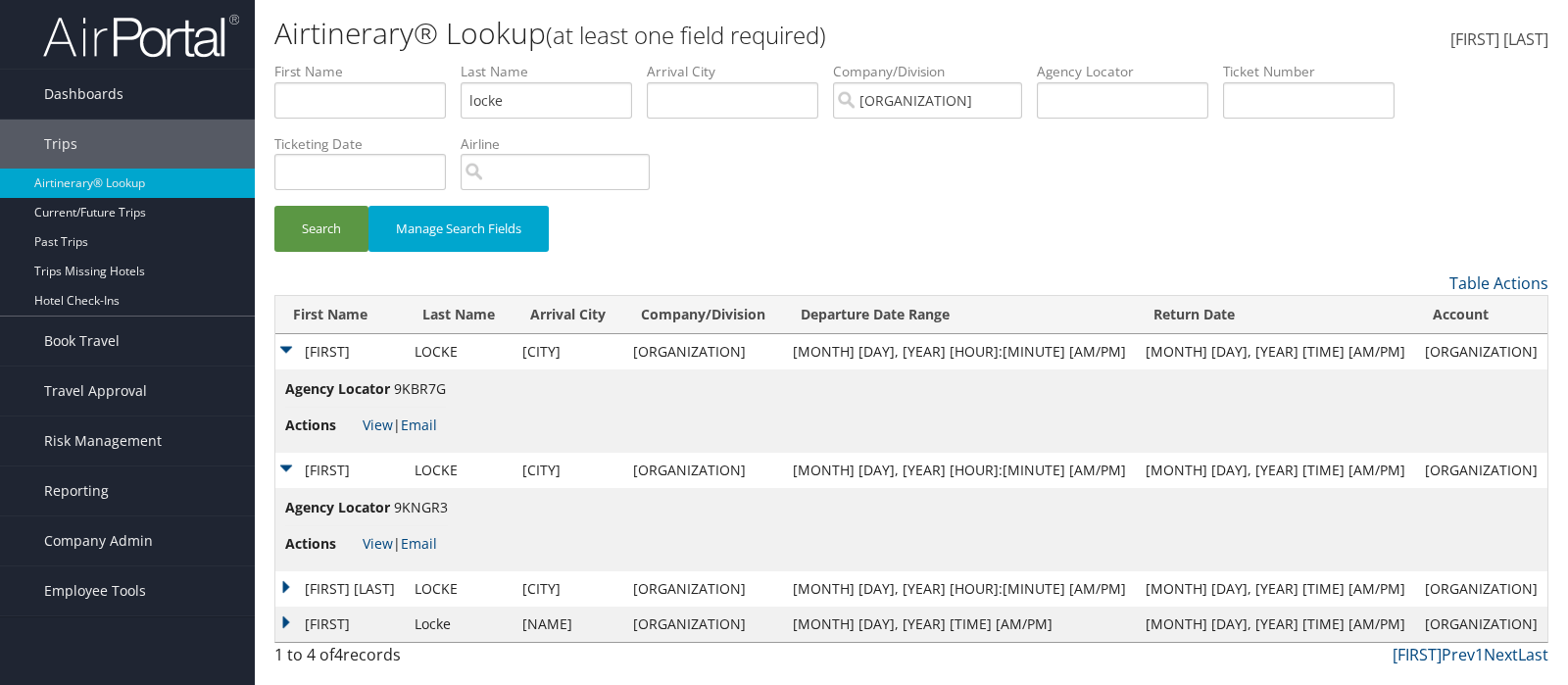 drag, startPoint x: 769, startPoint y: 232, endPoint x: 769, endPoint y: 218, distance: 14 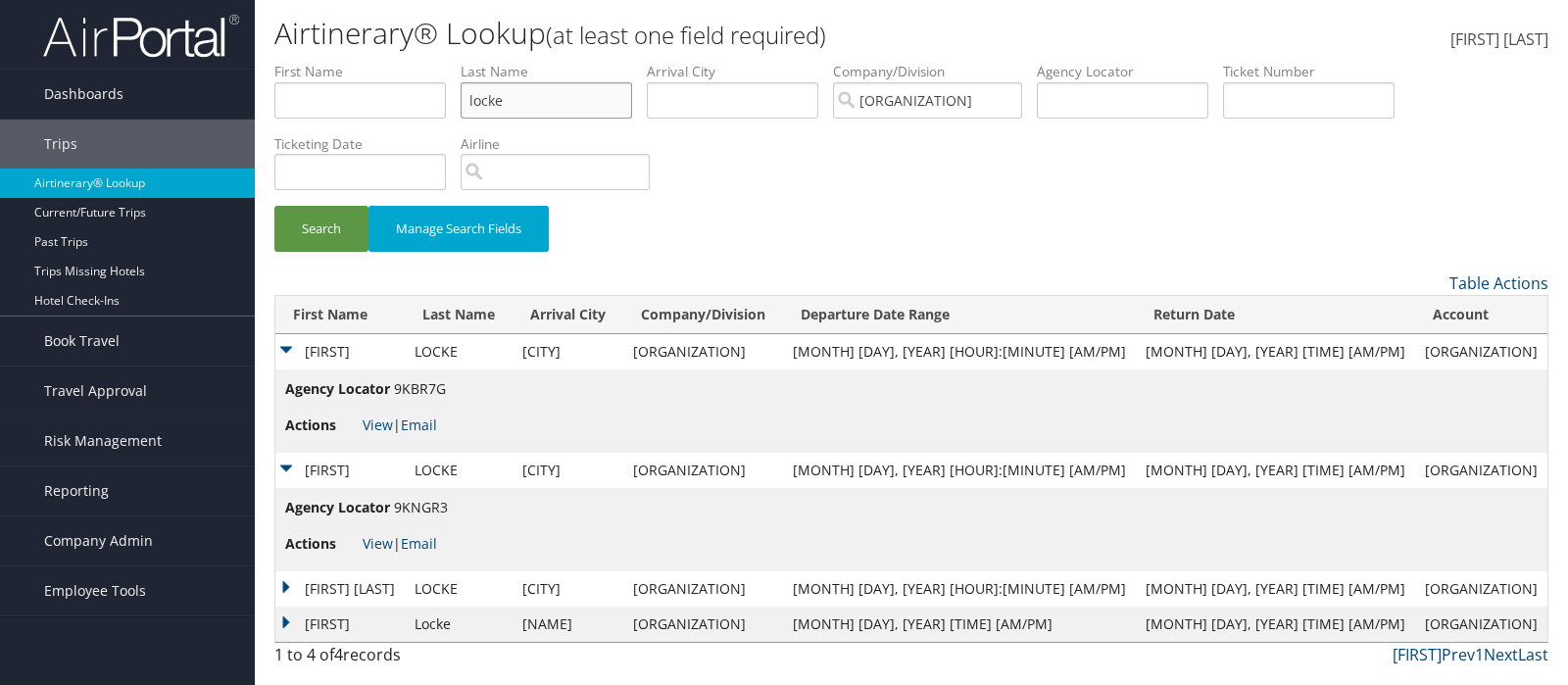 click on "locke" at bounding box center [360, 100] 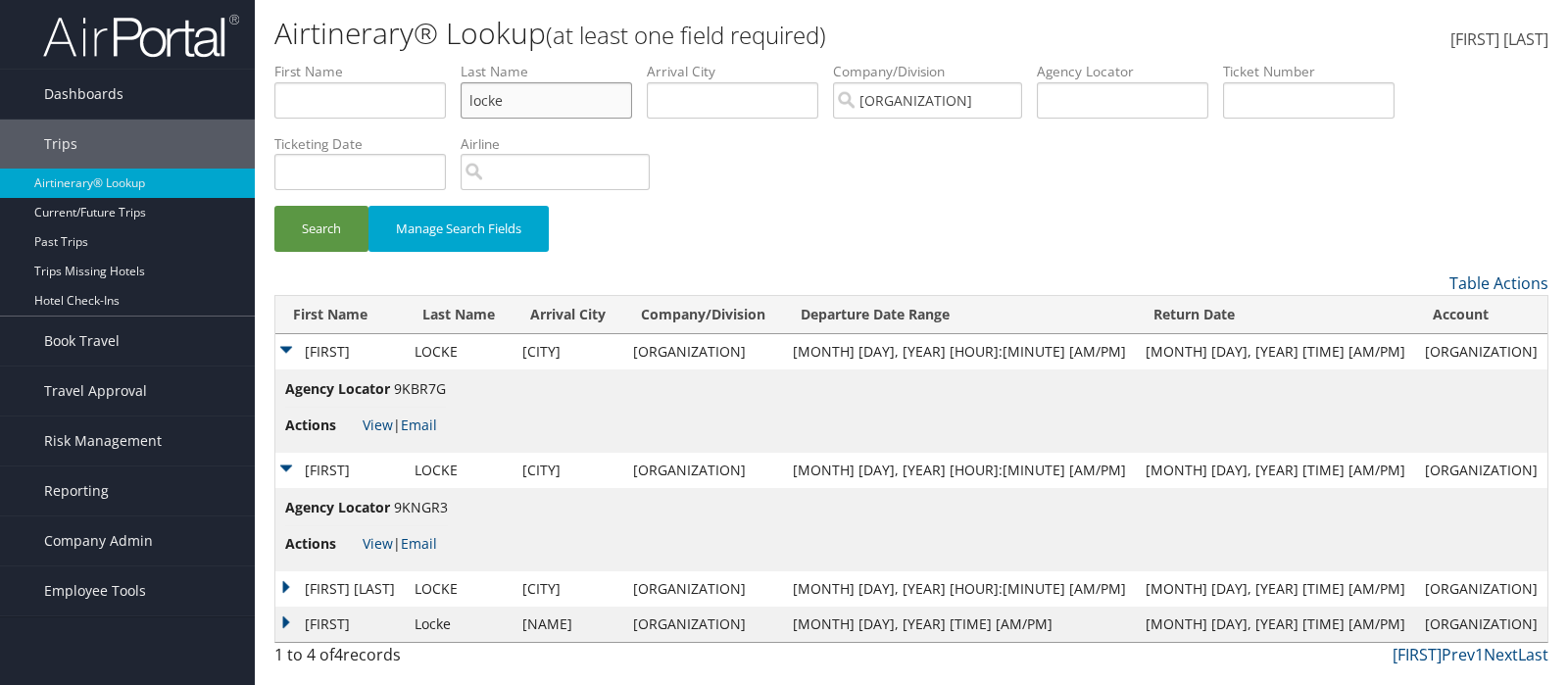 drag, startPoint x: 523, startPoint y: 100, endPoint x: 314, endPoint y: 67, distance: 211.5892 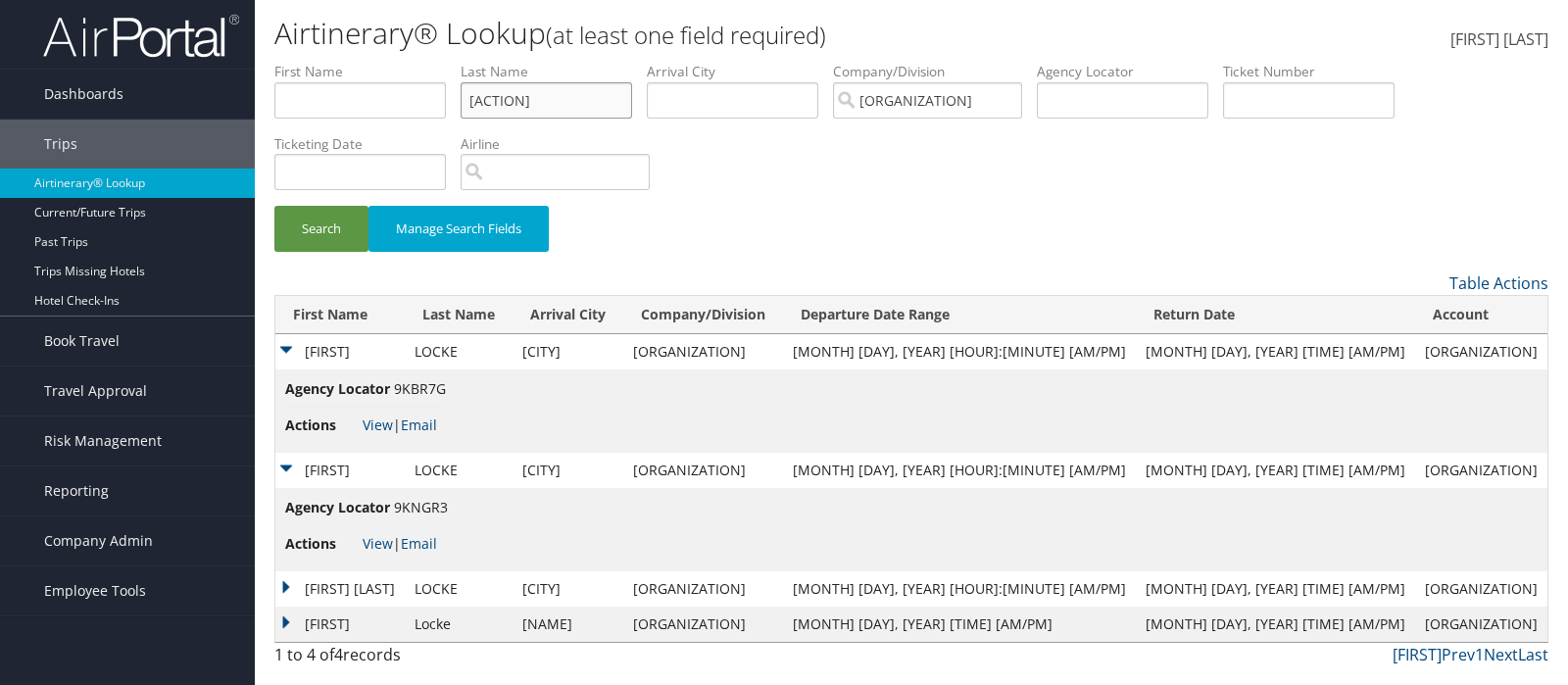 click on "Search" at bounding box center [321, 228] 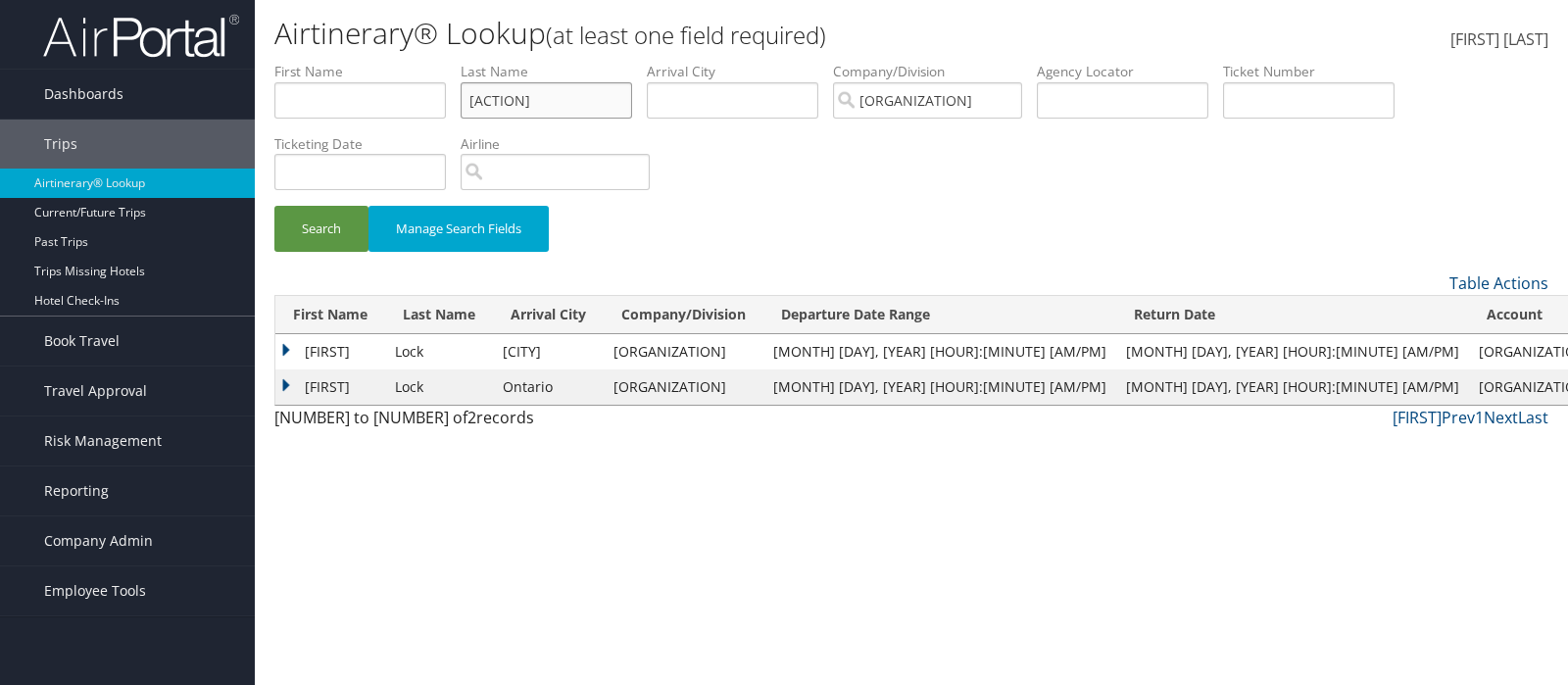 drag, startPoint x: 510, startPoint y: 108, endPoint x: 394, endPoint y: 104, distance: 116.06895 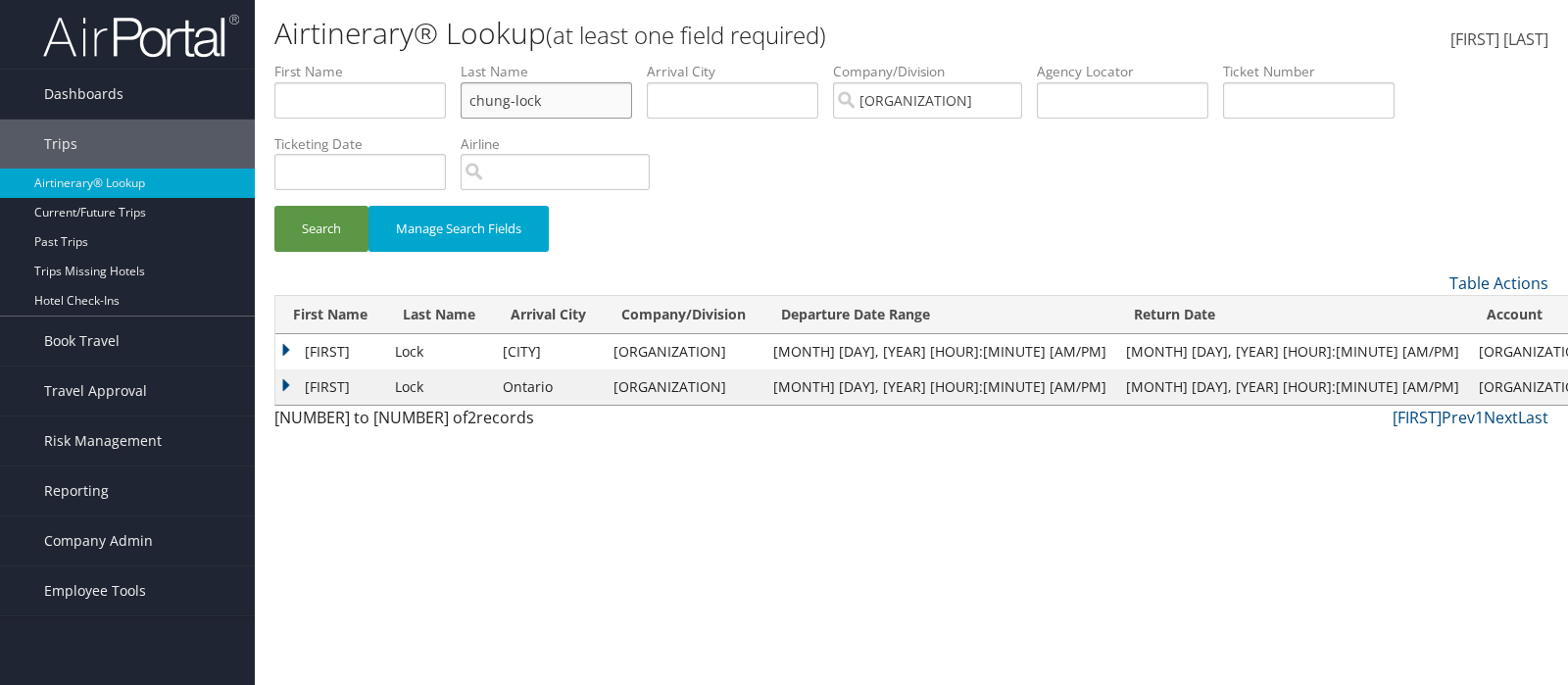 click on "Search" at bounding box center [321, 228] 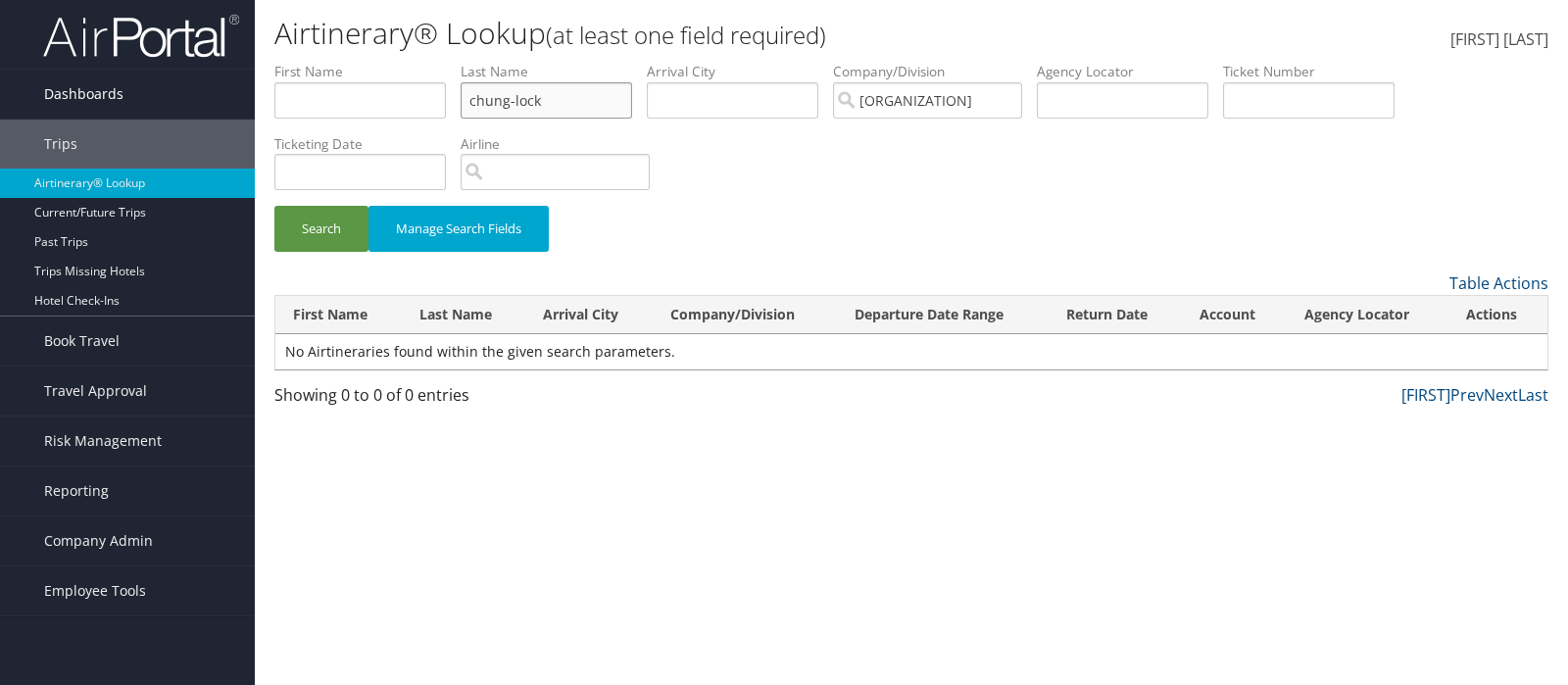 drag, startPoint x: 581, startPoint y: 109, endPoint x: 250, endPoint y: 107, distance: 331.00604 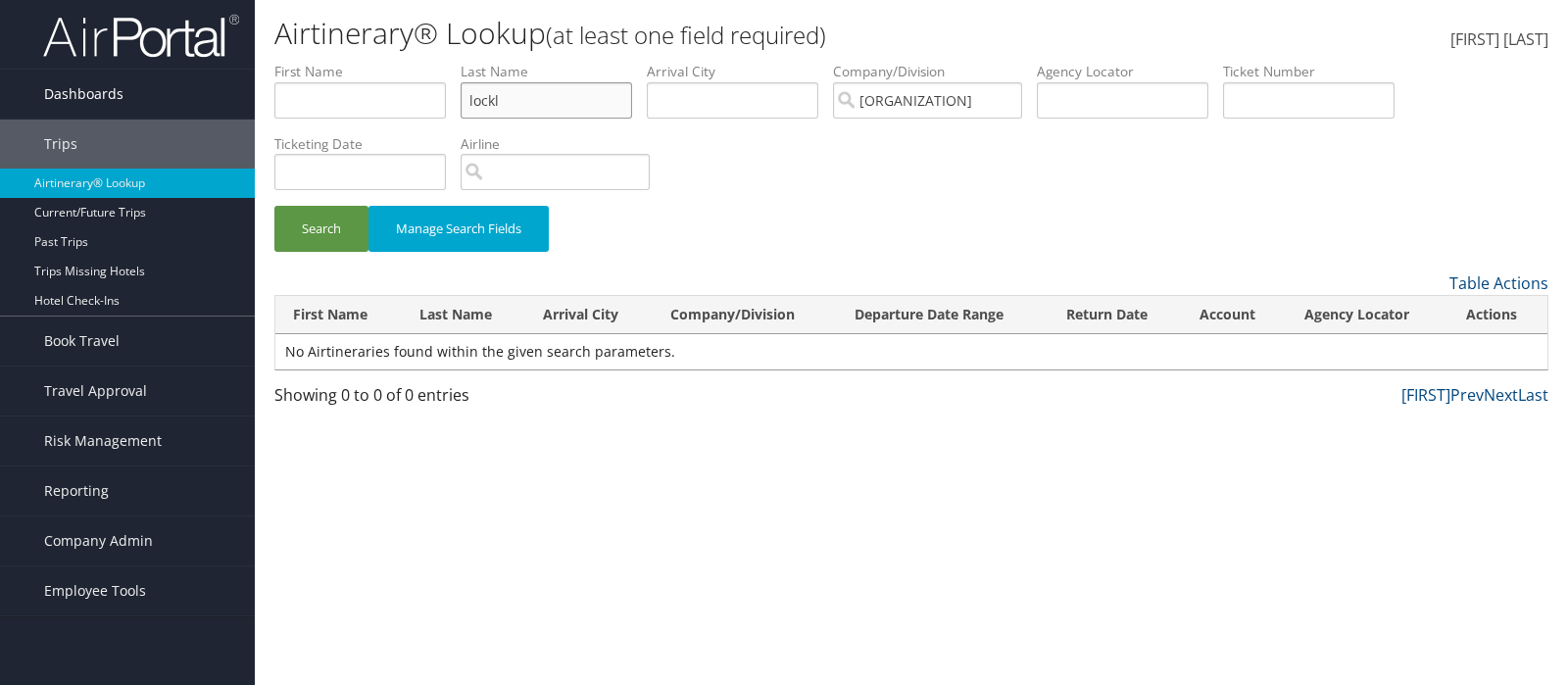 type on "lockl" 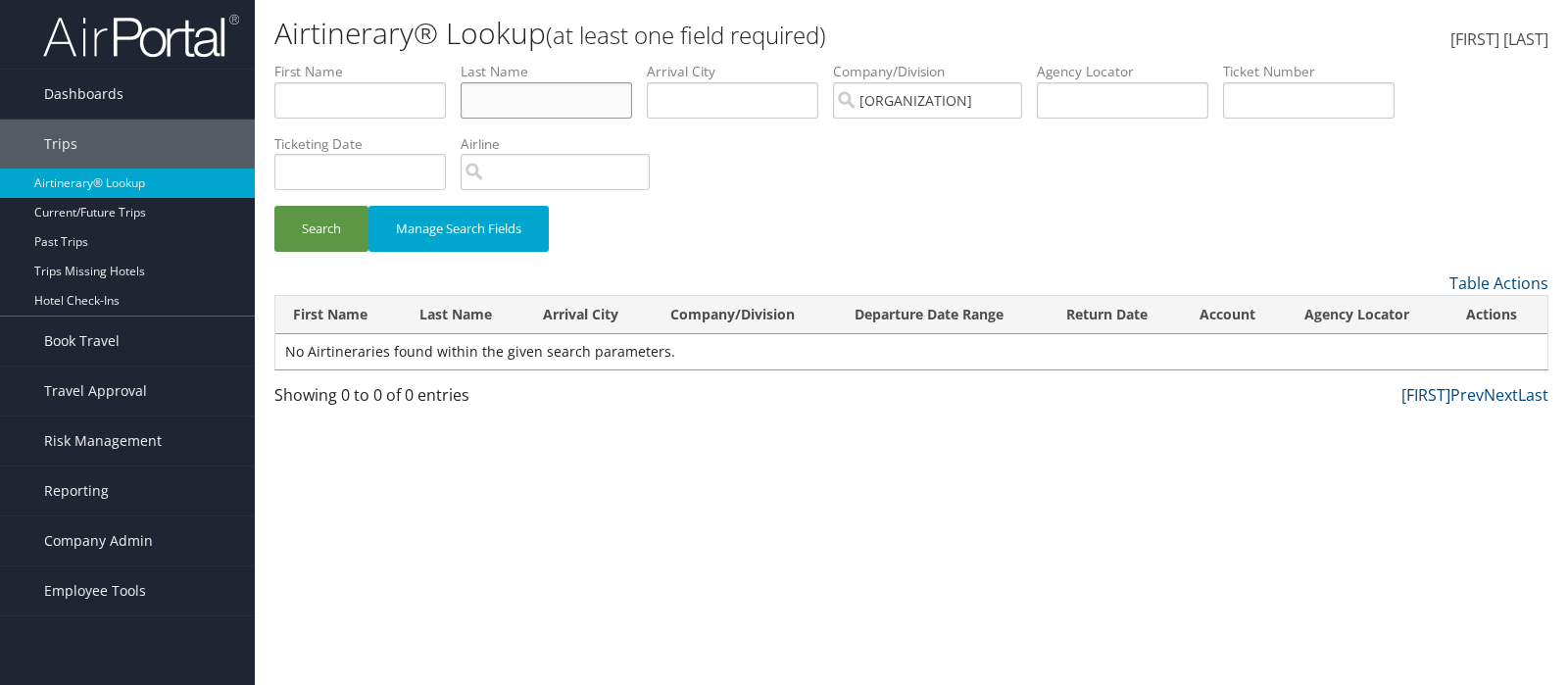 type 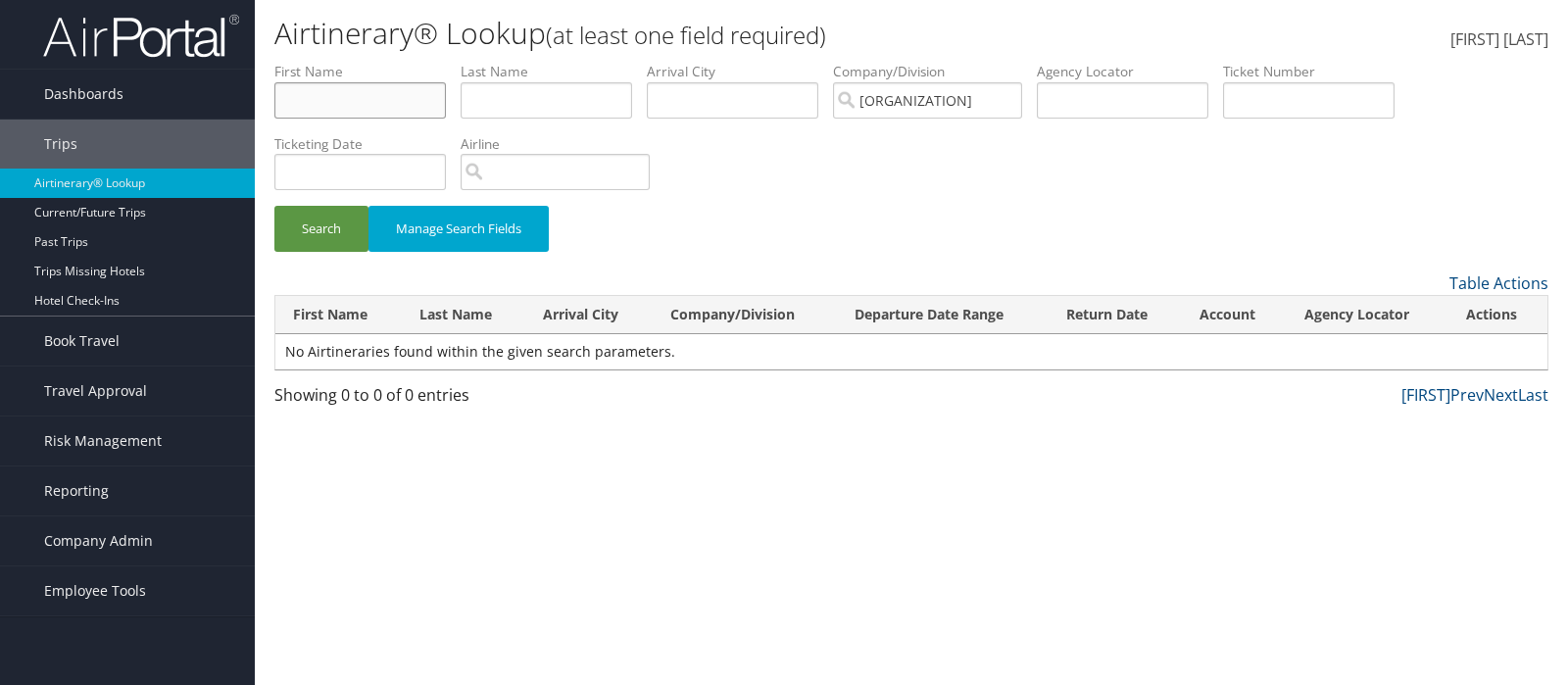 click at bounding box center [360, 100] 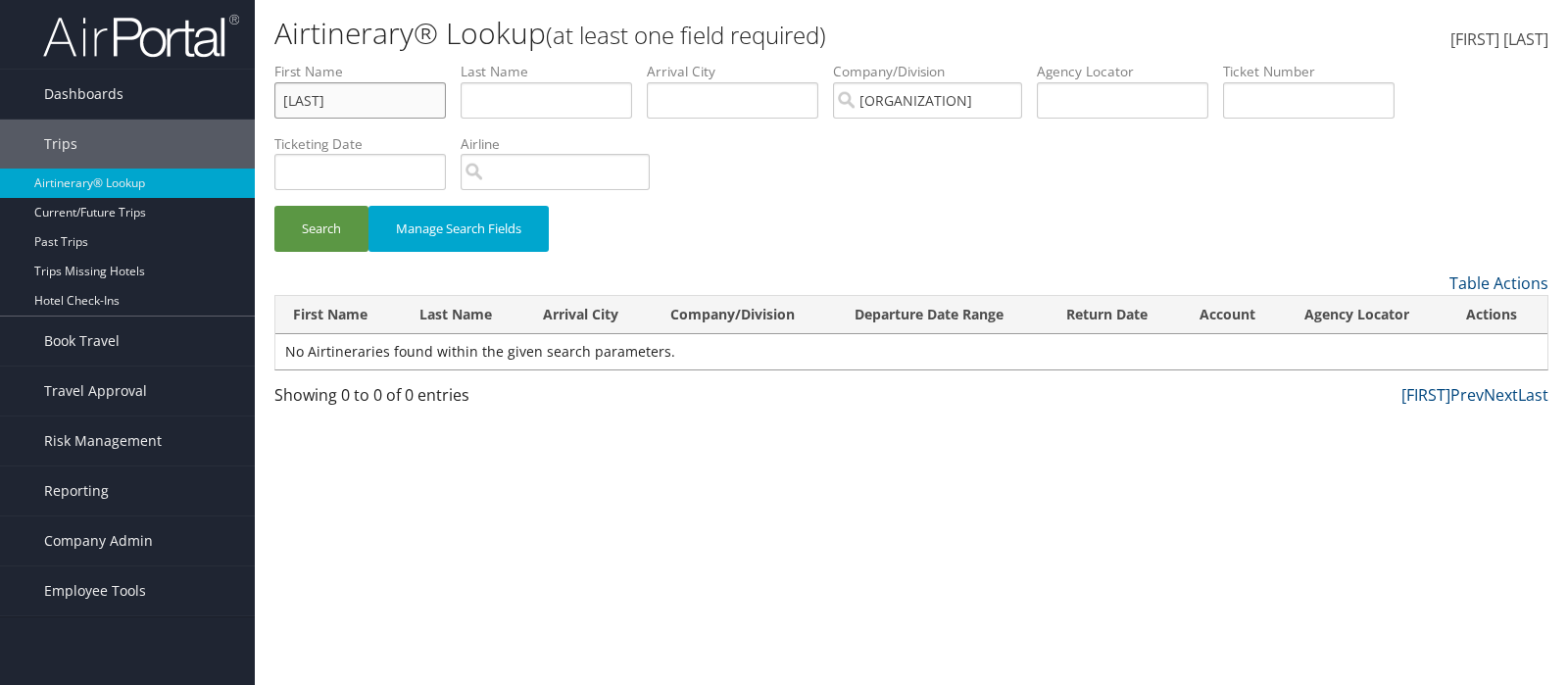 type on "ida" 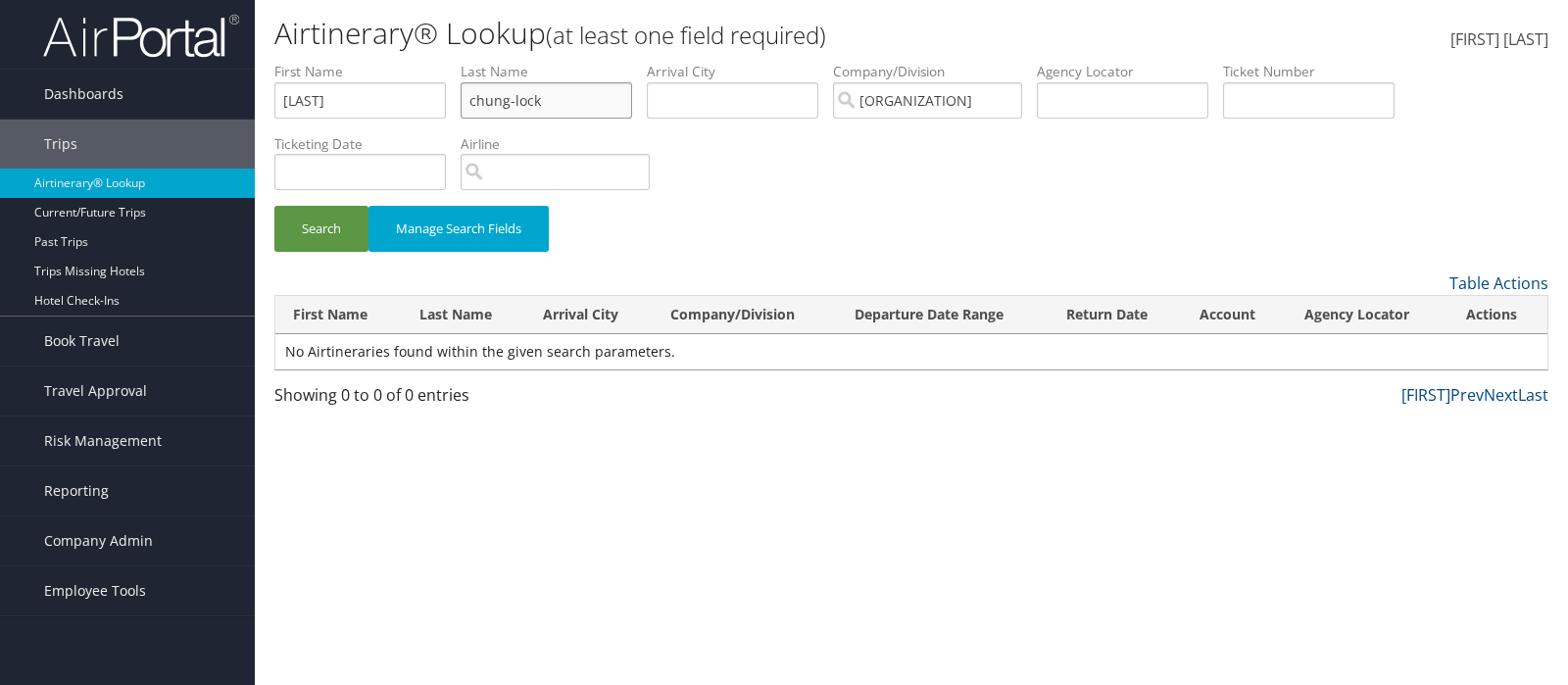 type on "chung-lock" 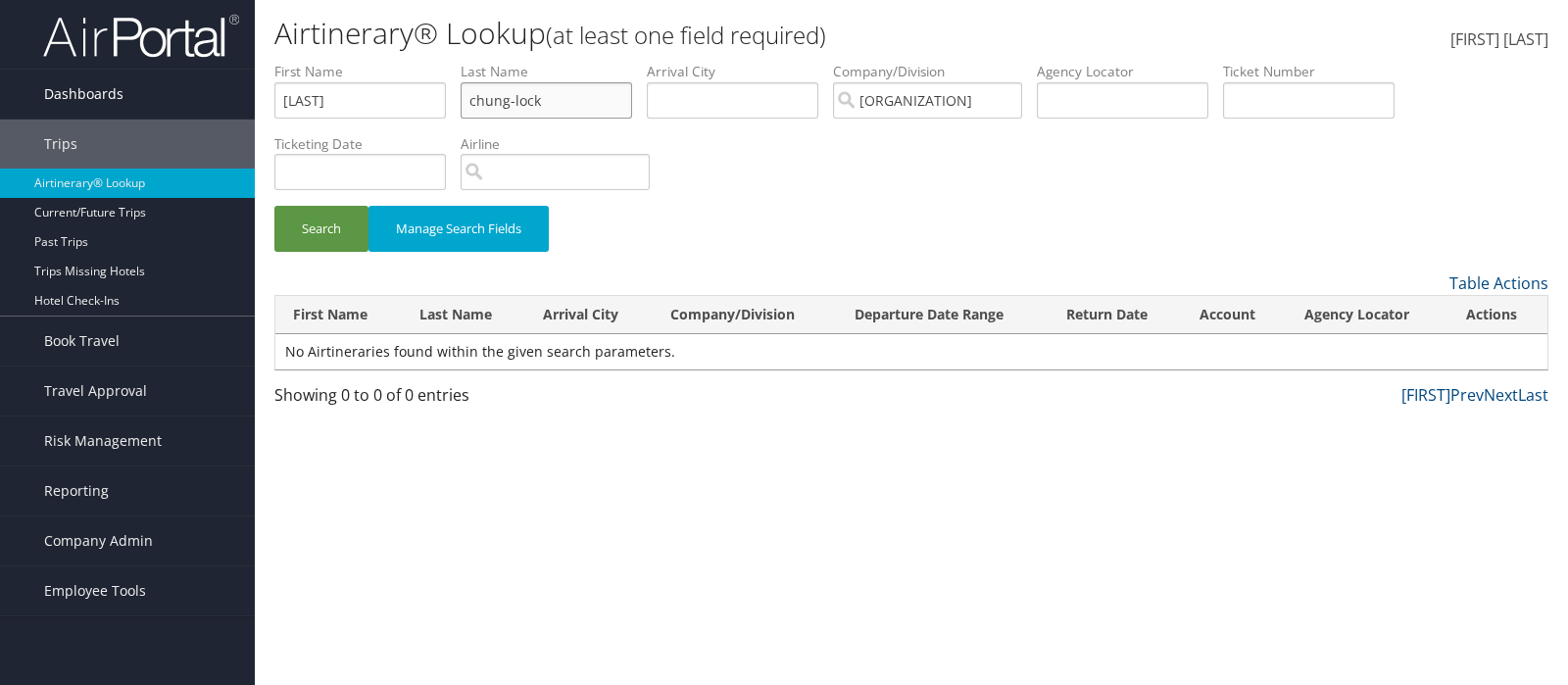 drag, startPoint x: 568, startPoint y: 100, endPoint x: 232, endPoint y: 85, distance: 336.33465 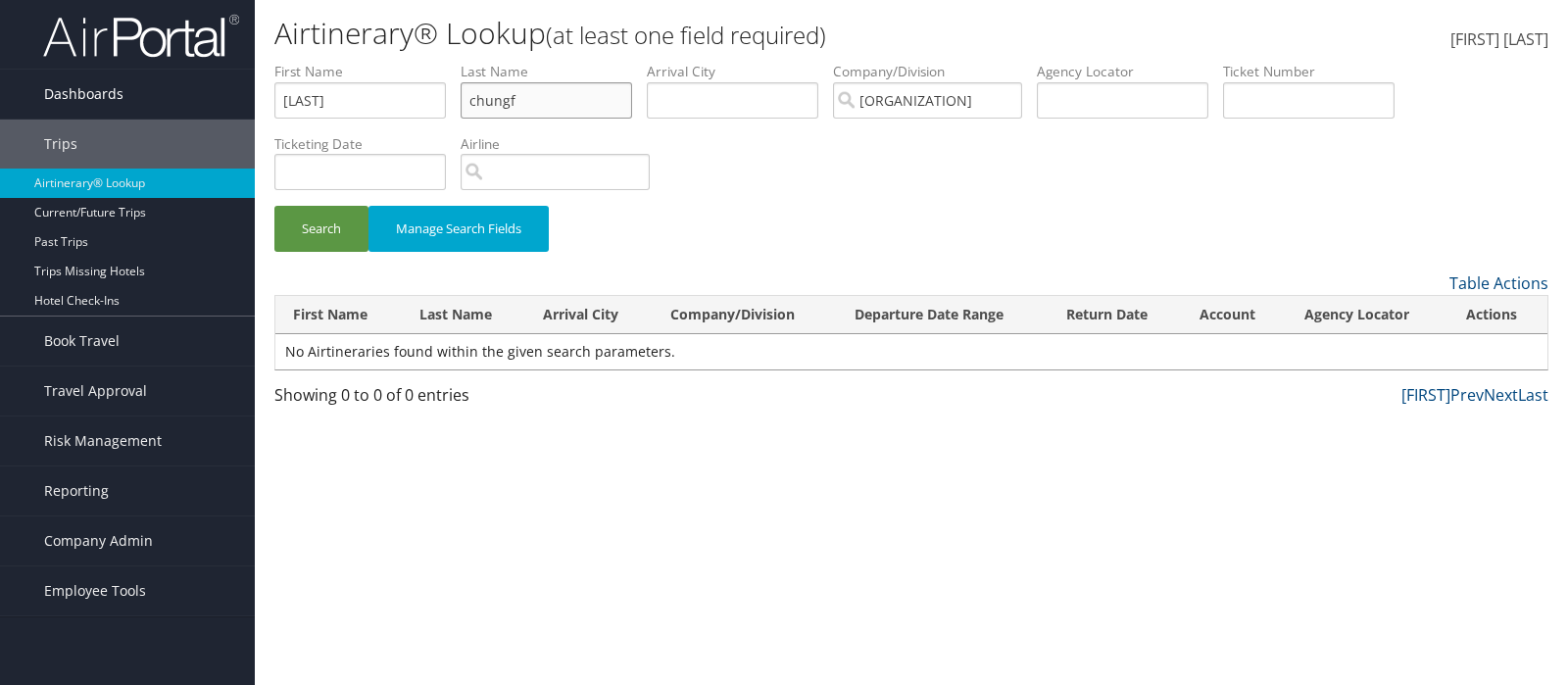 click on "Search" at bounding box center (321, 228) 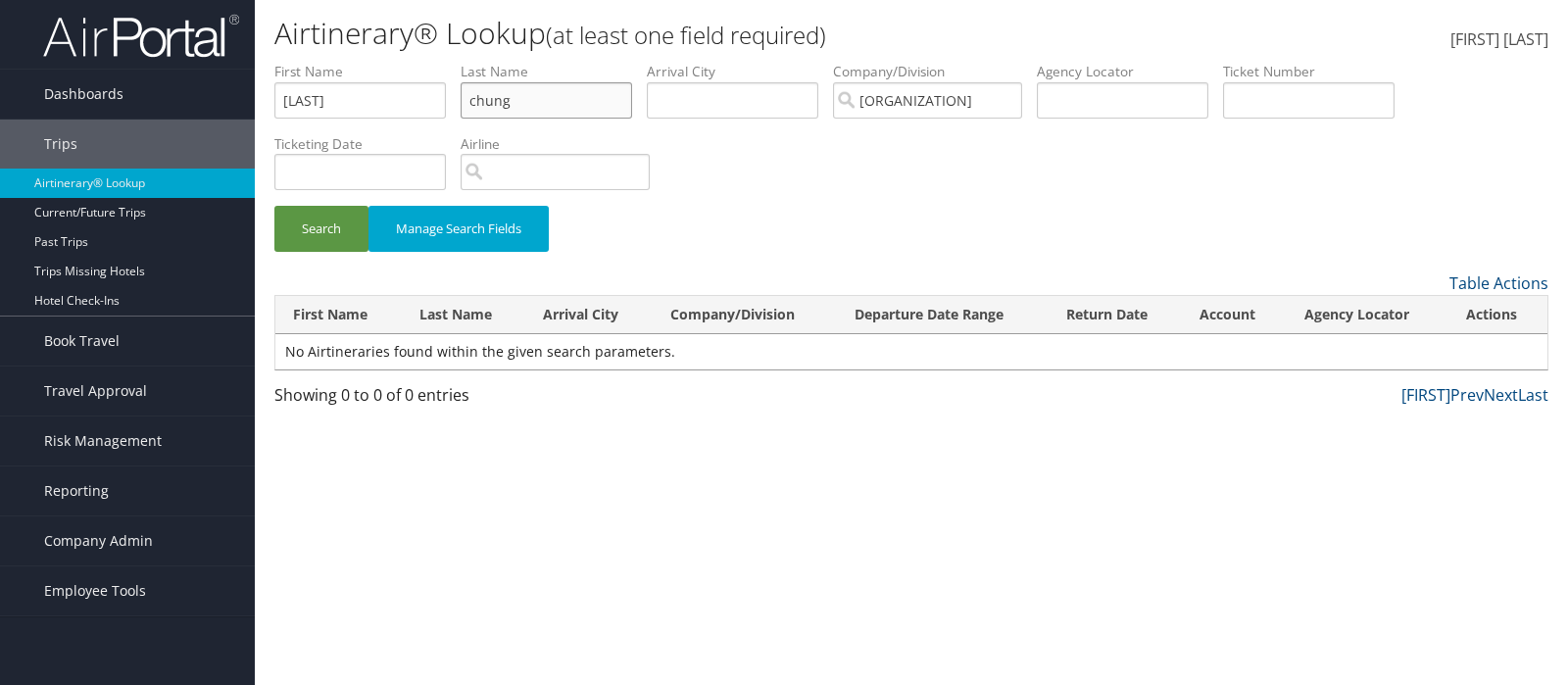 type on "chung" 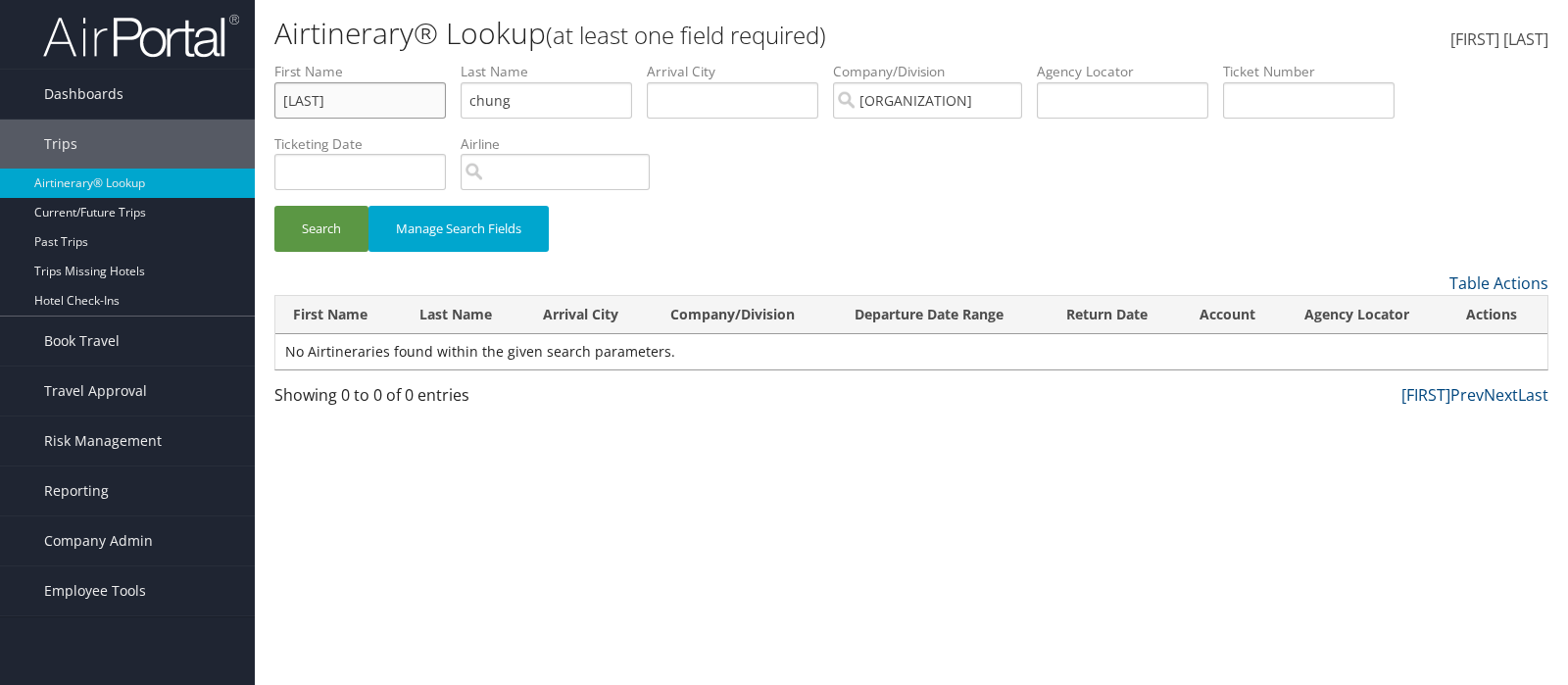 click on "ida" at bounding box center [360, 100] 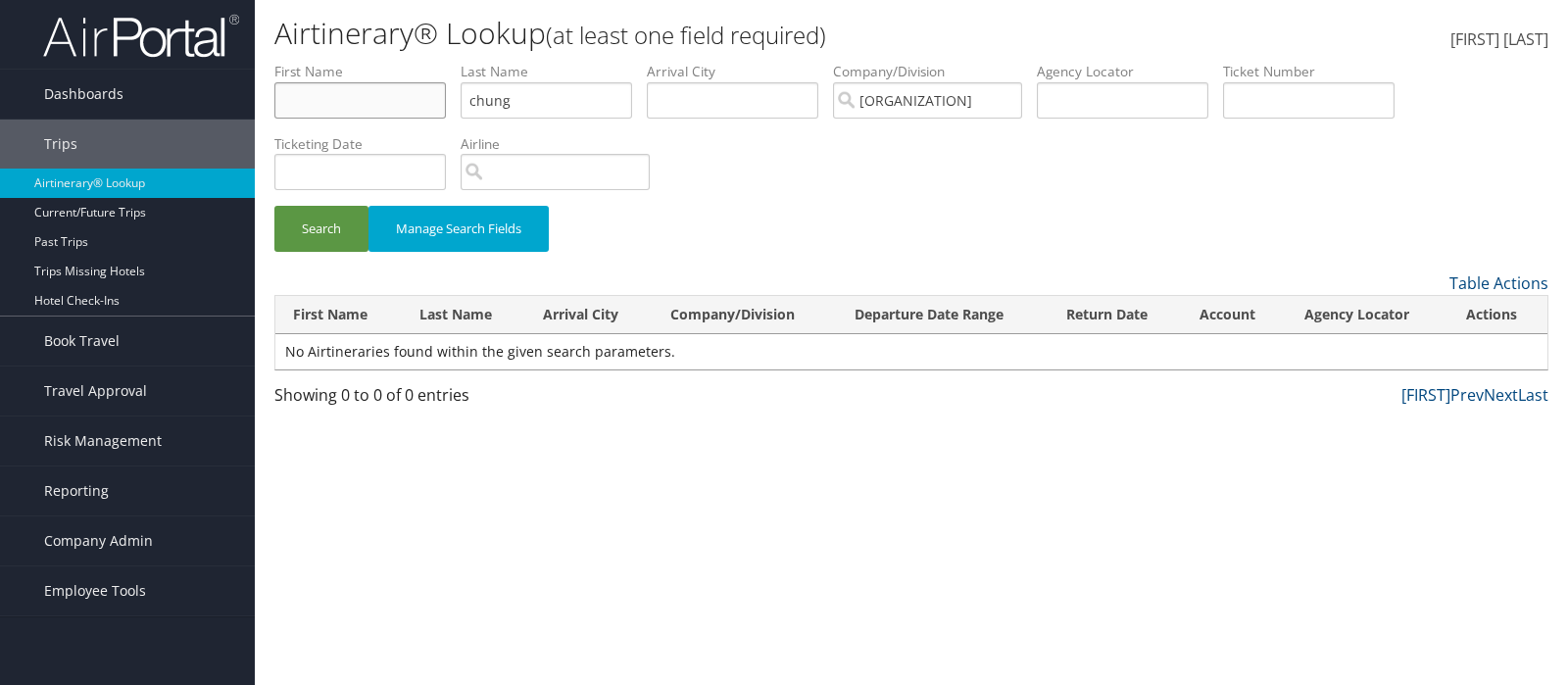 type 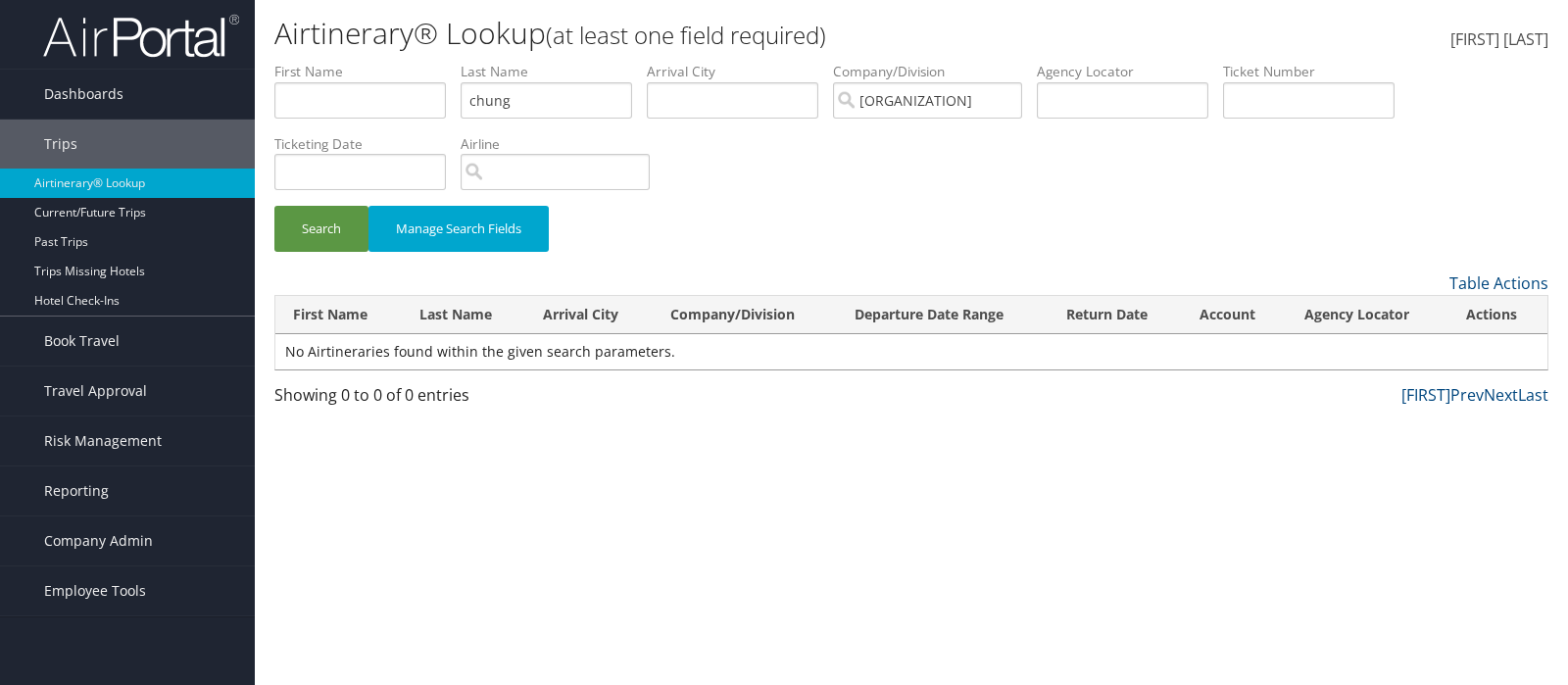 click on "Search Manage Search Fields" at bounding box center (911, 238) 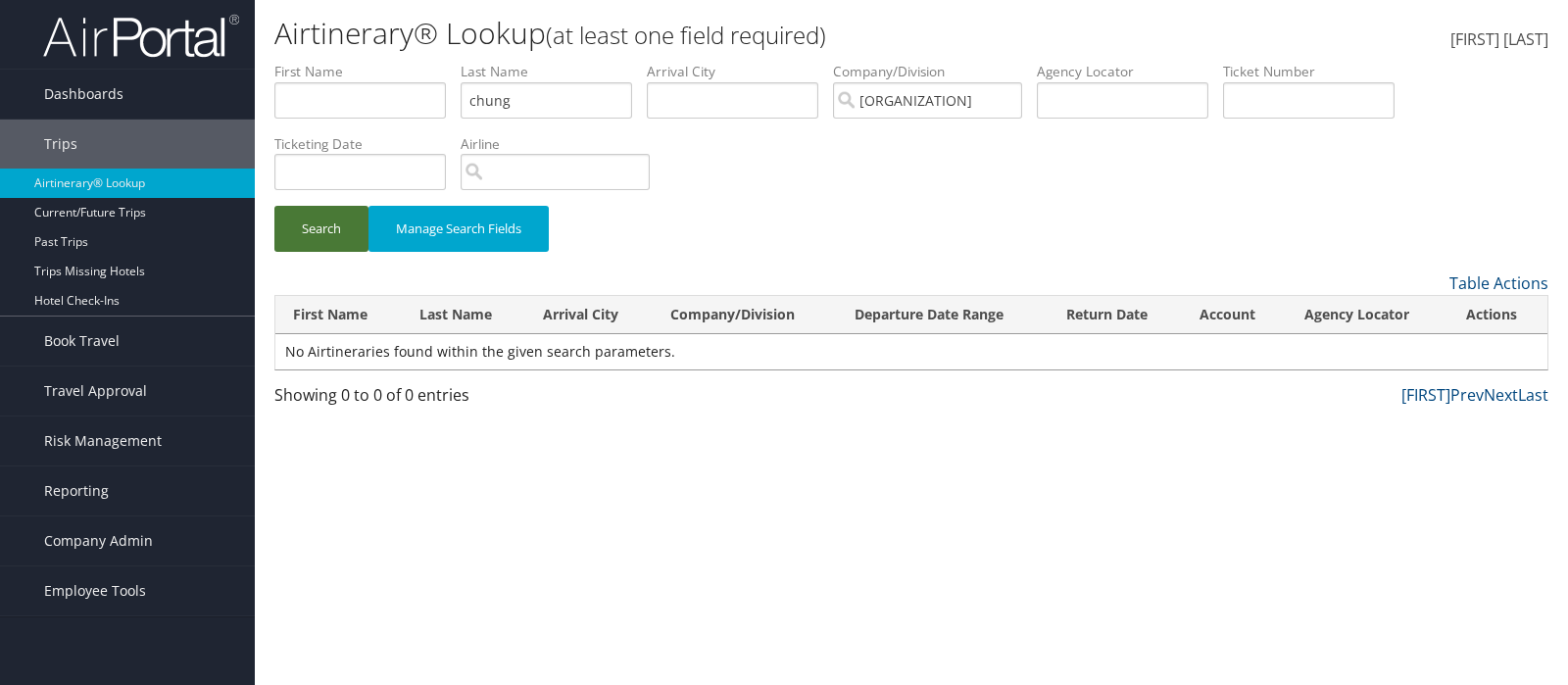 click on "Search" at bounding box center (321, 228) 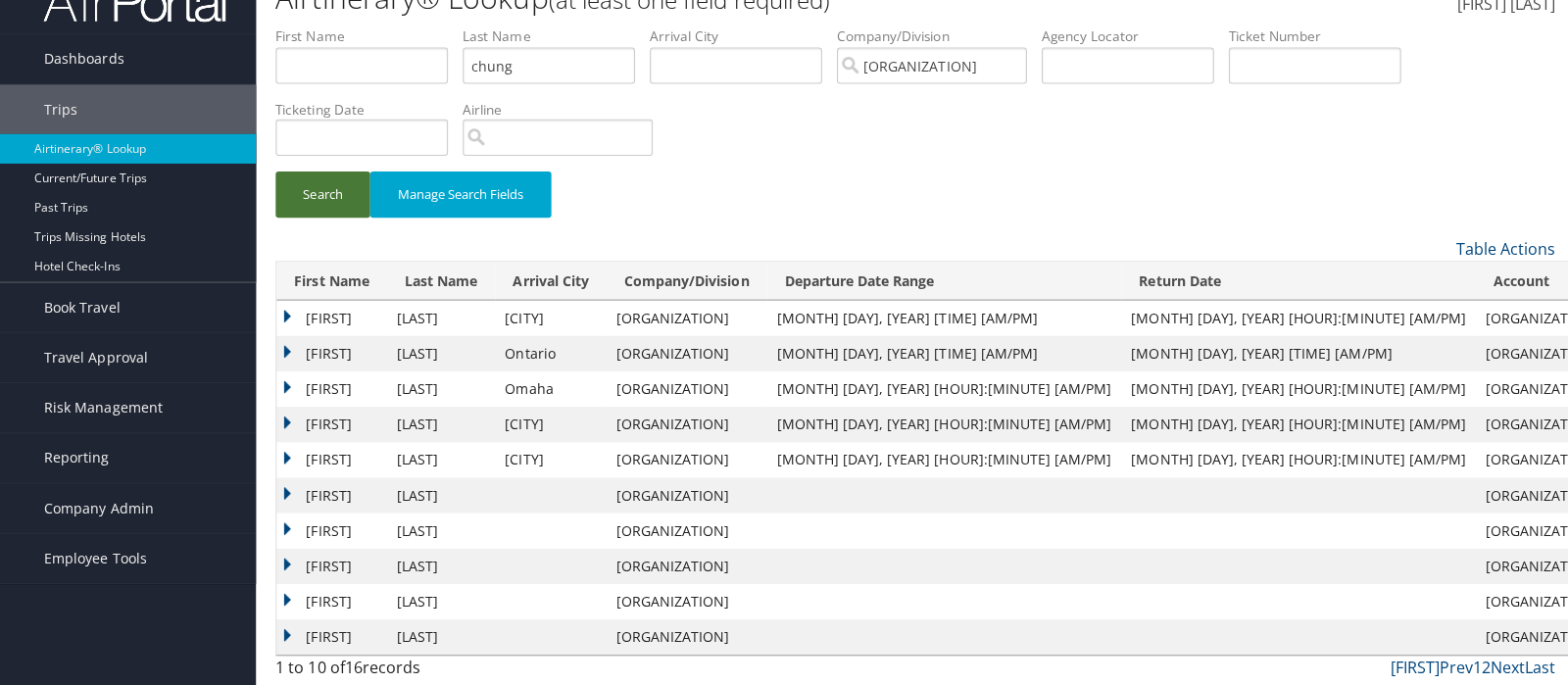scroll, scrollTop: 0, scrollLeft: 0, axis: both 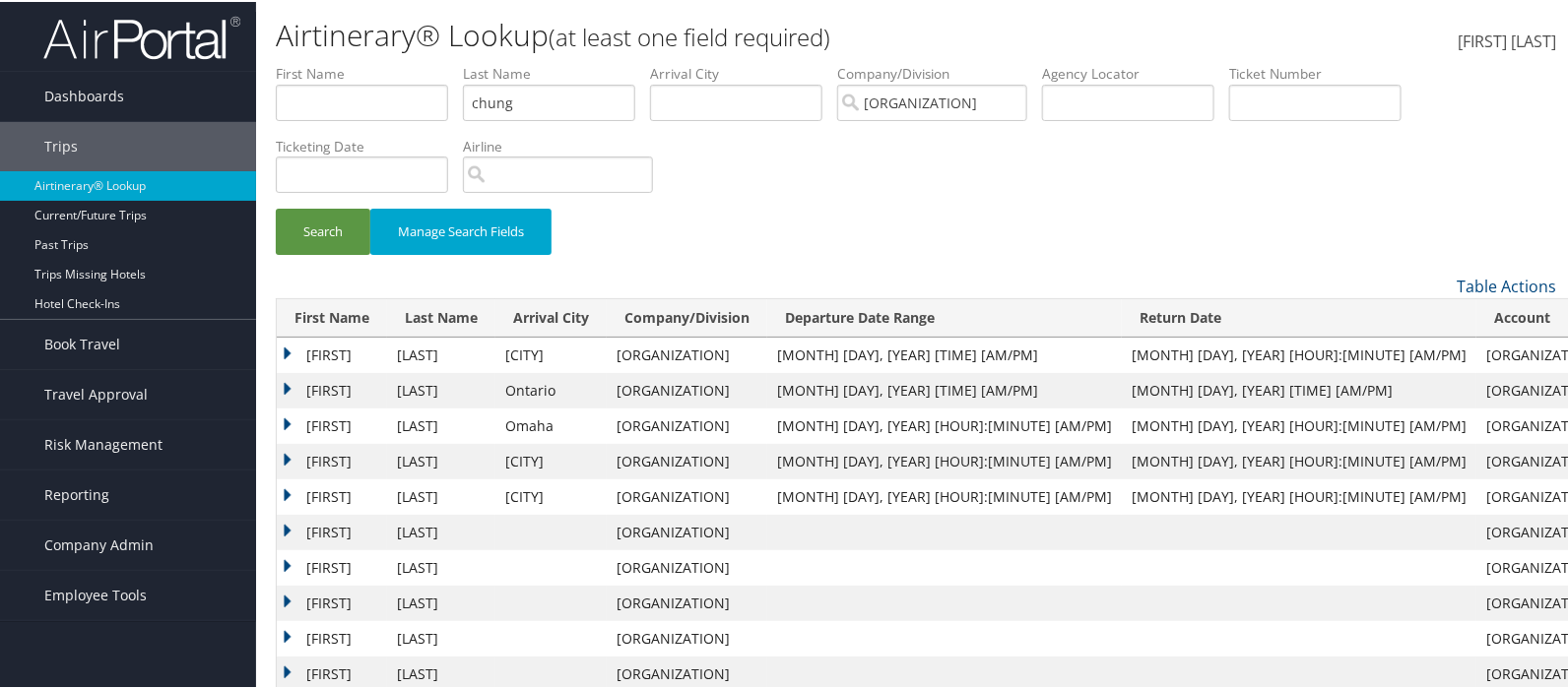 click on "Search Manage Search Fields" at bounding box center [916, 167] 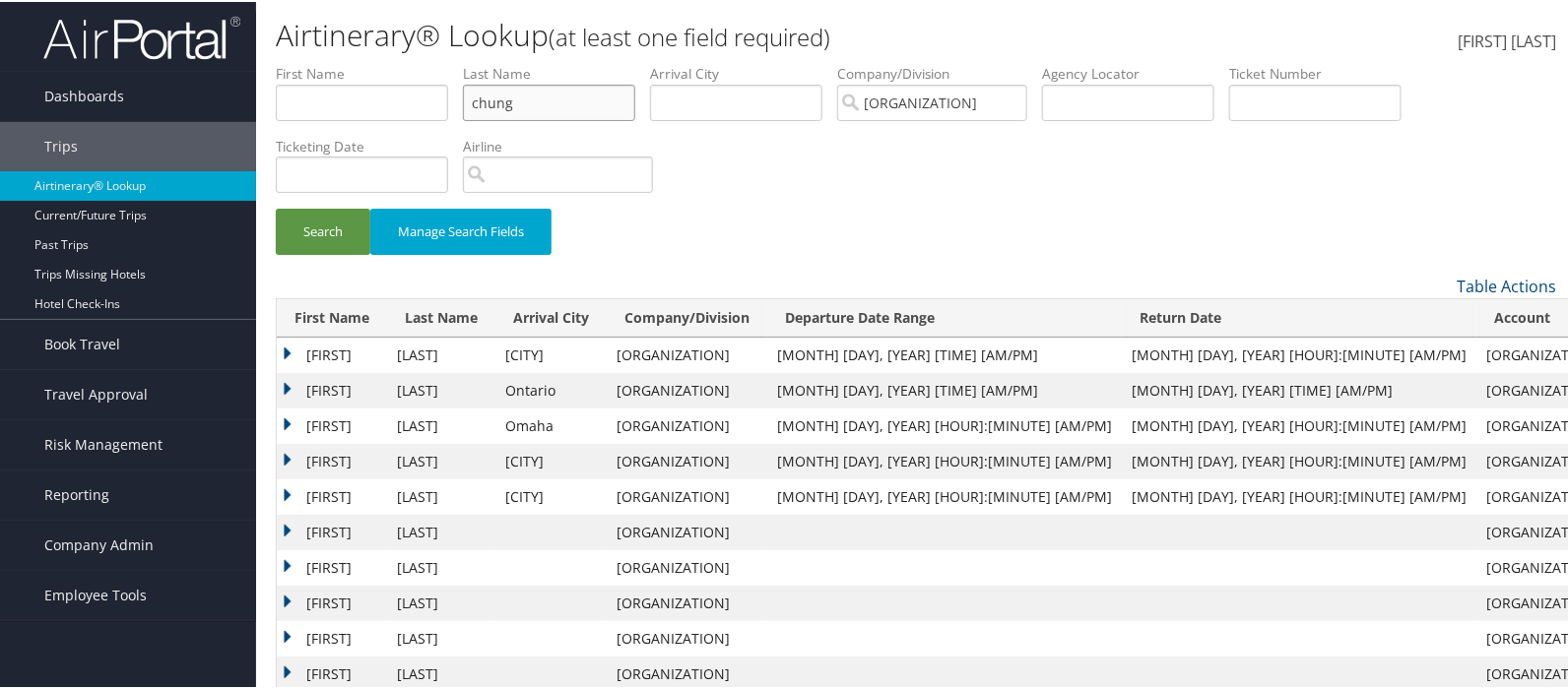 drag, startPoint x: 560, startPoint y: 99, endPoint x: 298, endPoint y: 97, distance: 262.0076 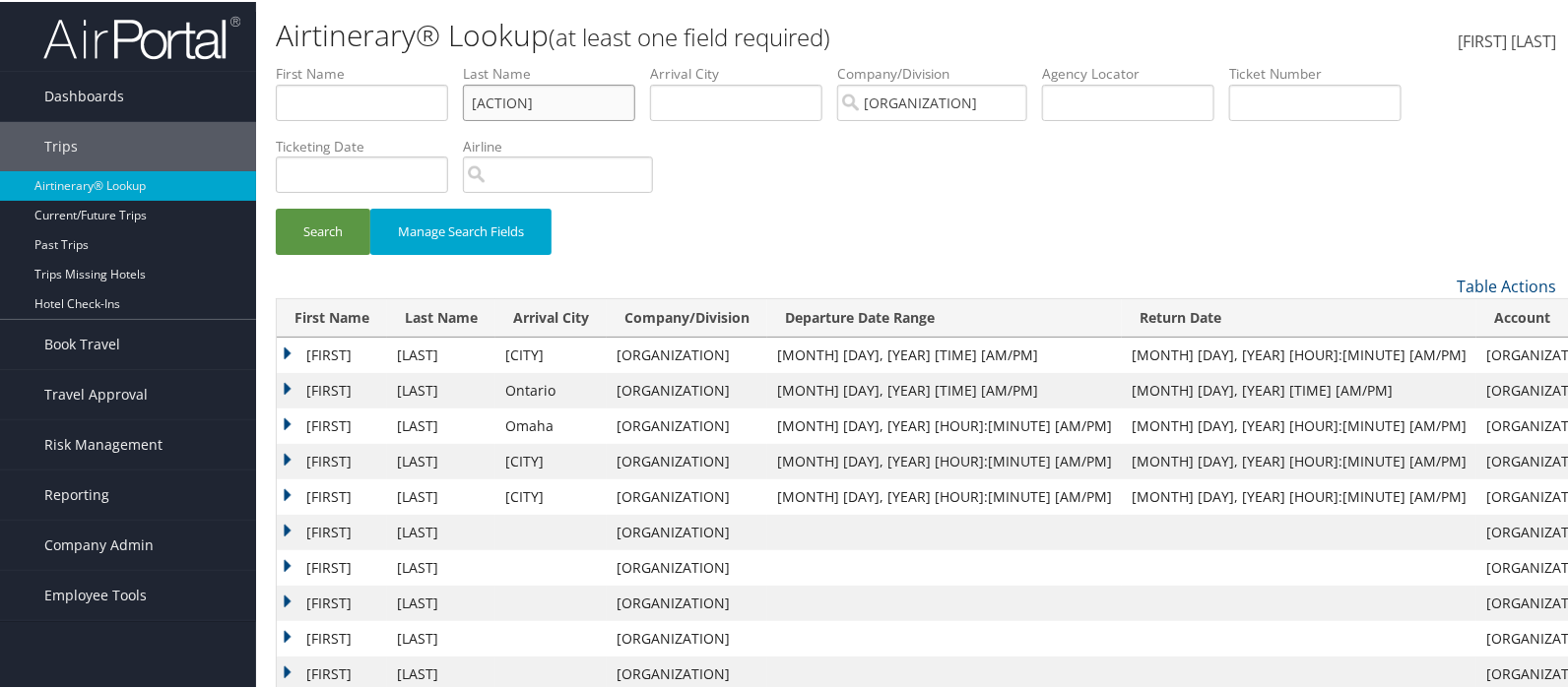 click on "Search" at bounding box center (323, 229) 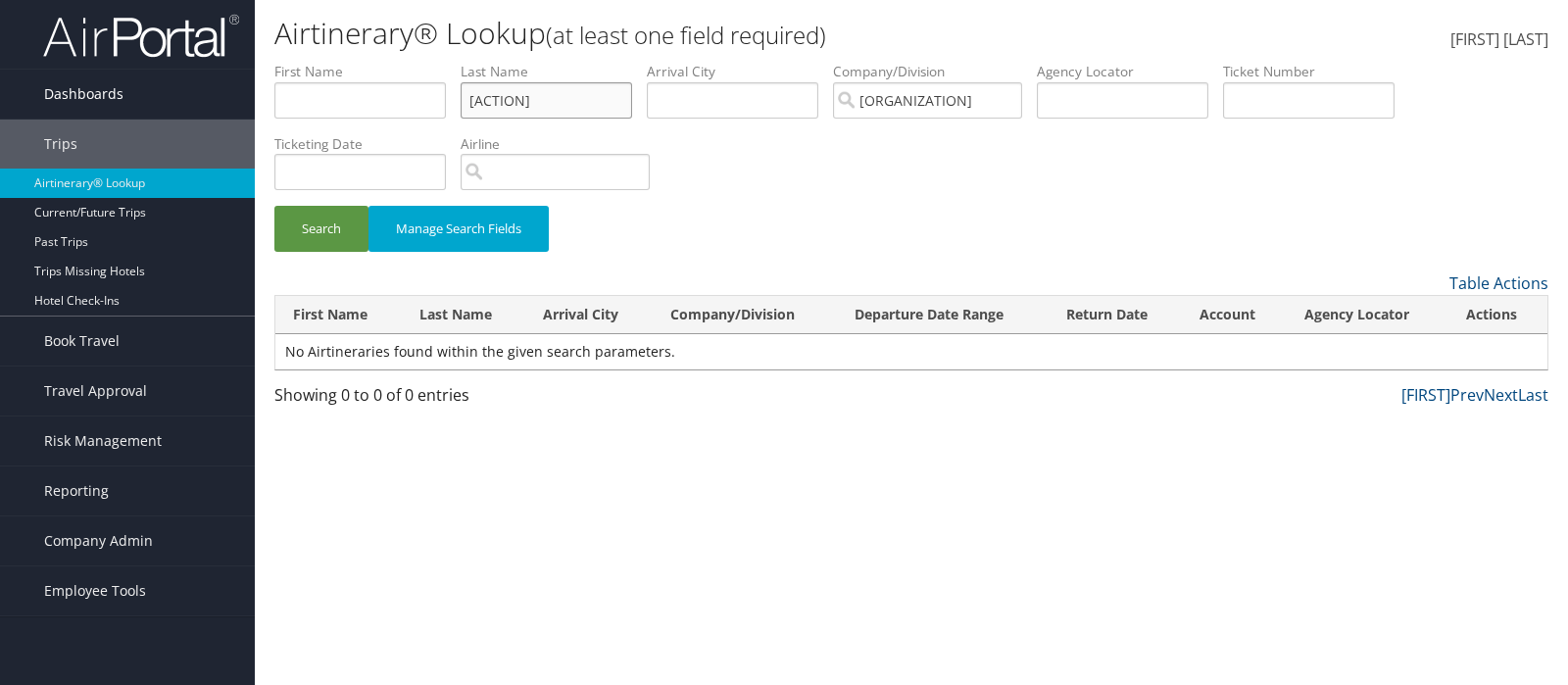 drag, startPoint x: 529, startPoint y: 97, endPoint x: 199, endPoint y: 72, distance: 330.94561 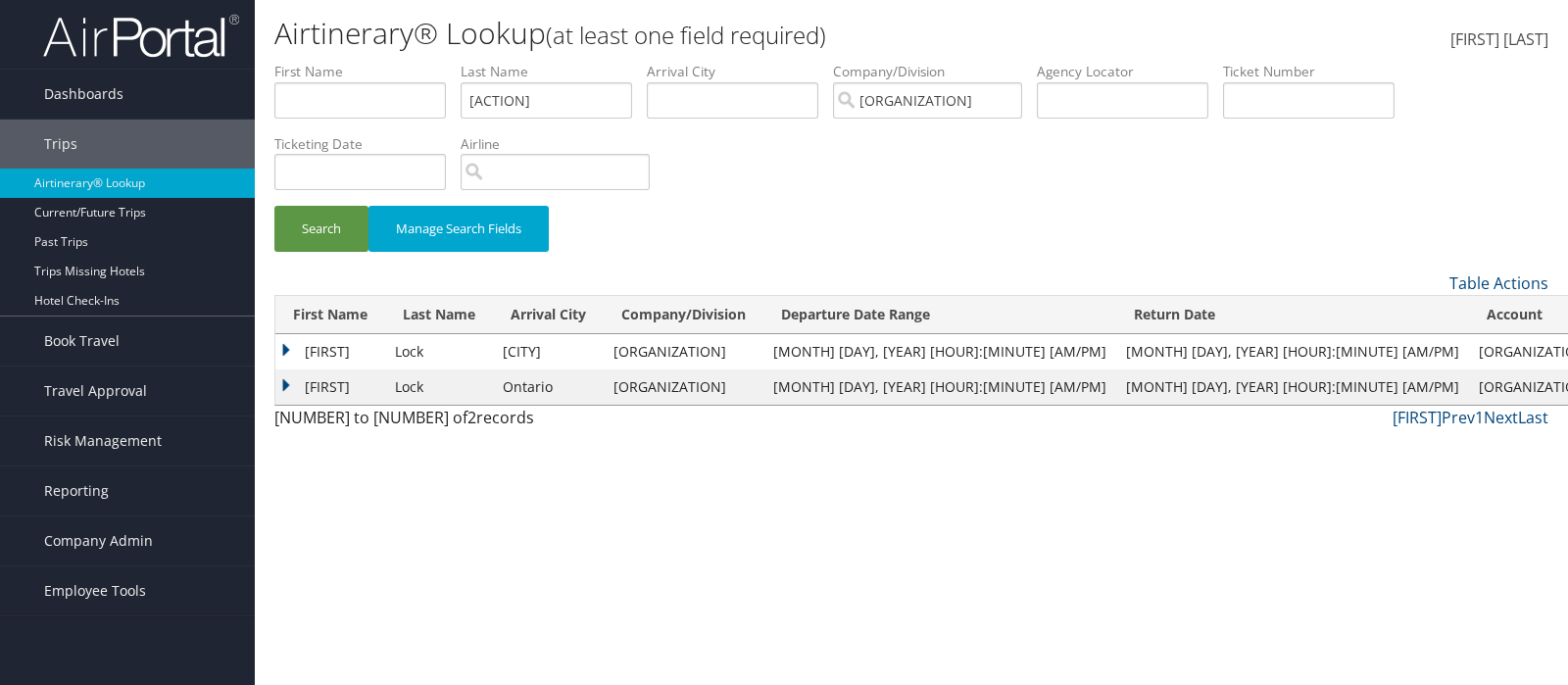 click on "Search Manage Search Fields" at bounding box center [911, 238] 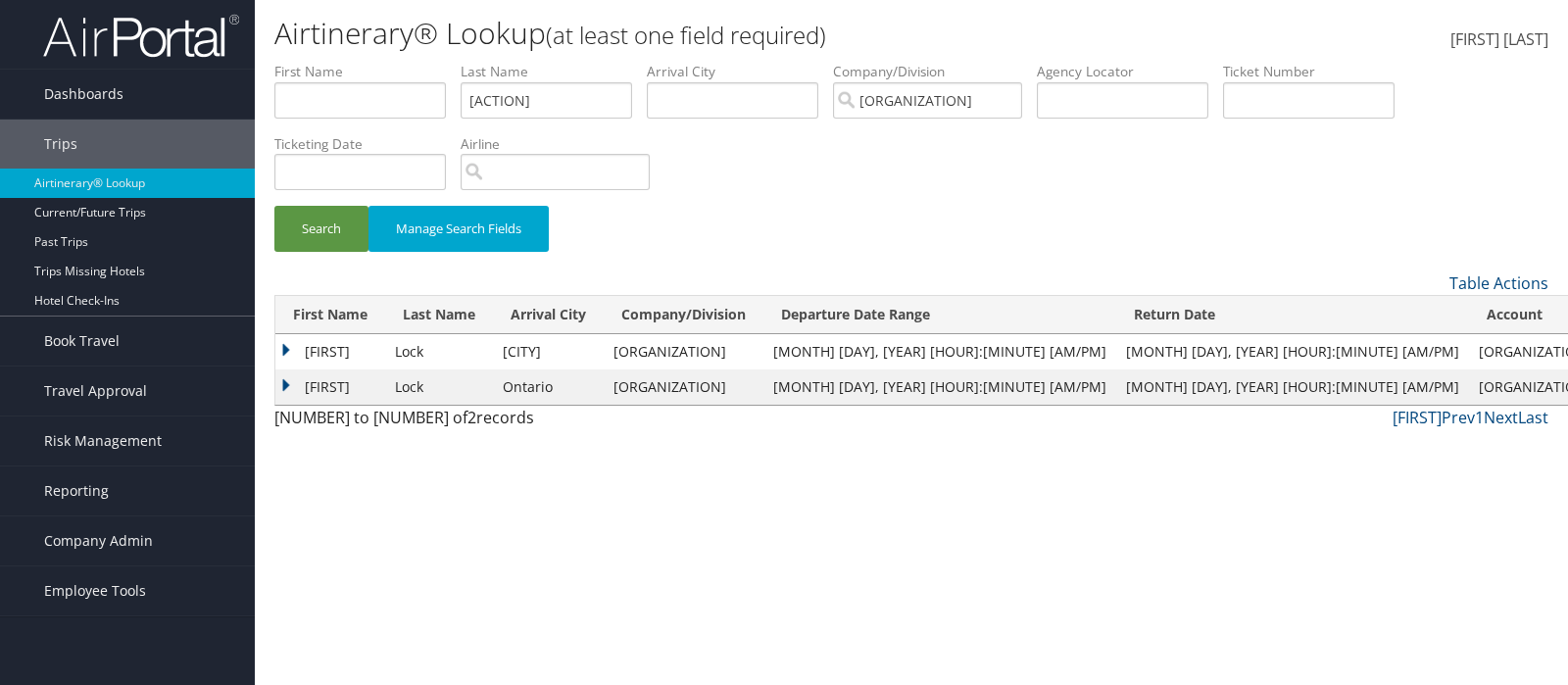 click on "Airtinerary® Lookup  (at least one field required)
Susanne Hastings
Susanne Hastings
My Settings
Travel Agency Contacts
View Travel Profile
Give Feedback" at bounding box center (911, 342) 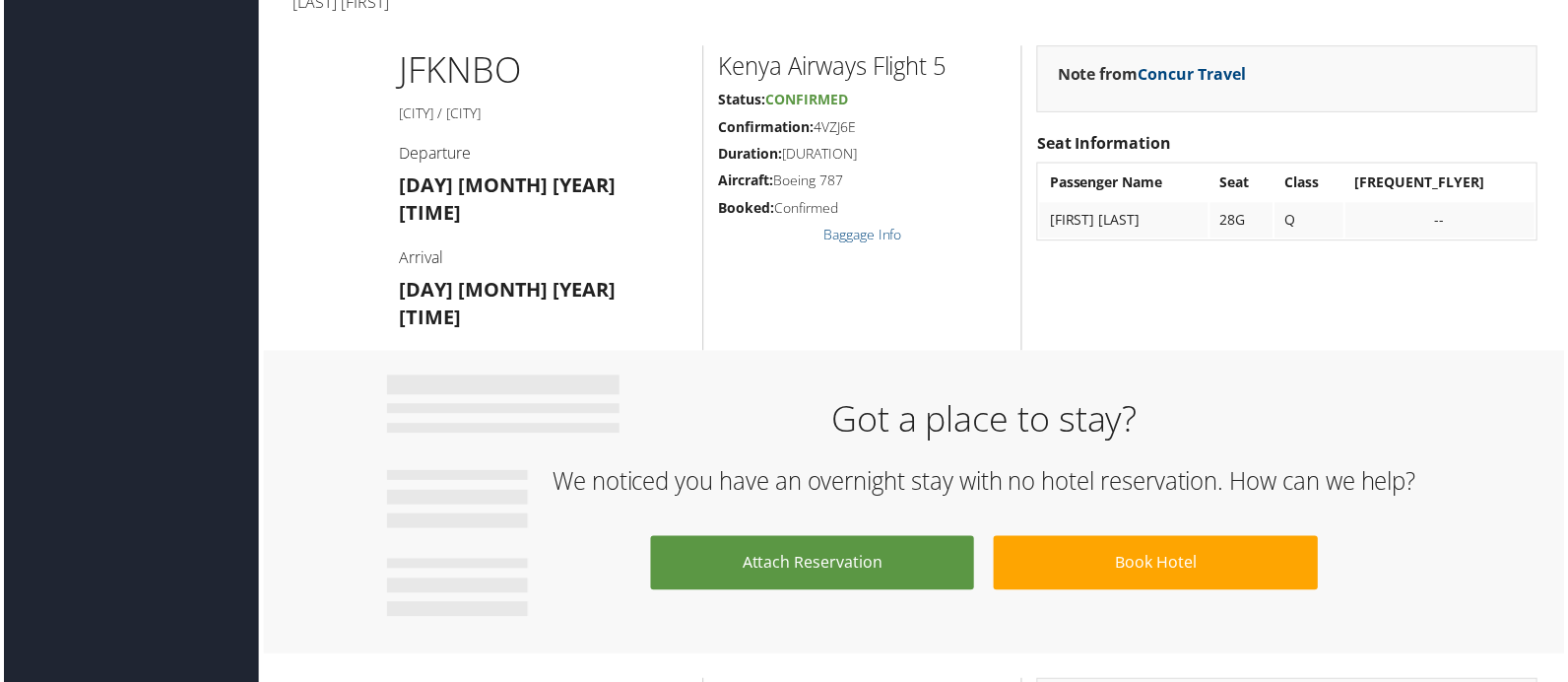 scroll, scrollTop: 0, scrollLeft: 0, axis: both 